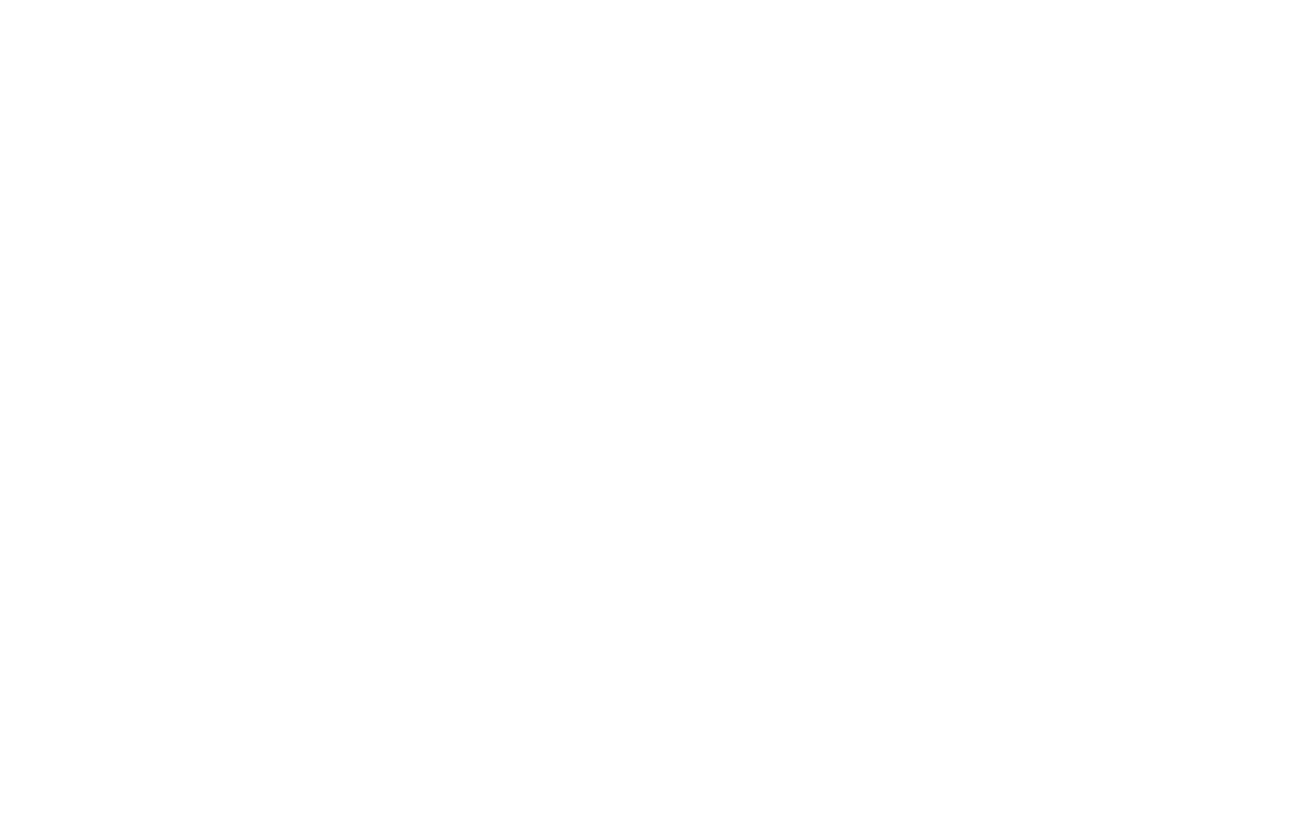 scroll, scrollTop: 0, scrollLeft: 0, axis: both 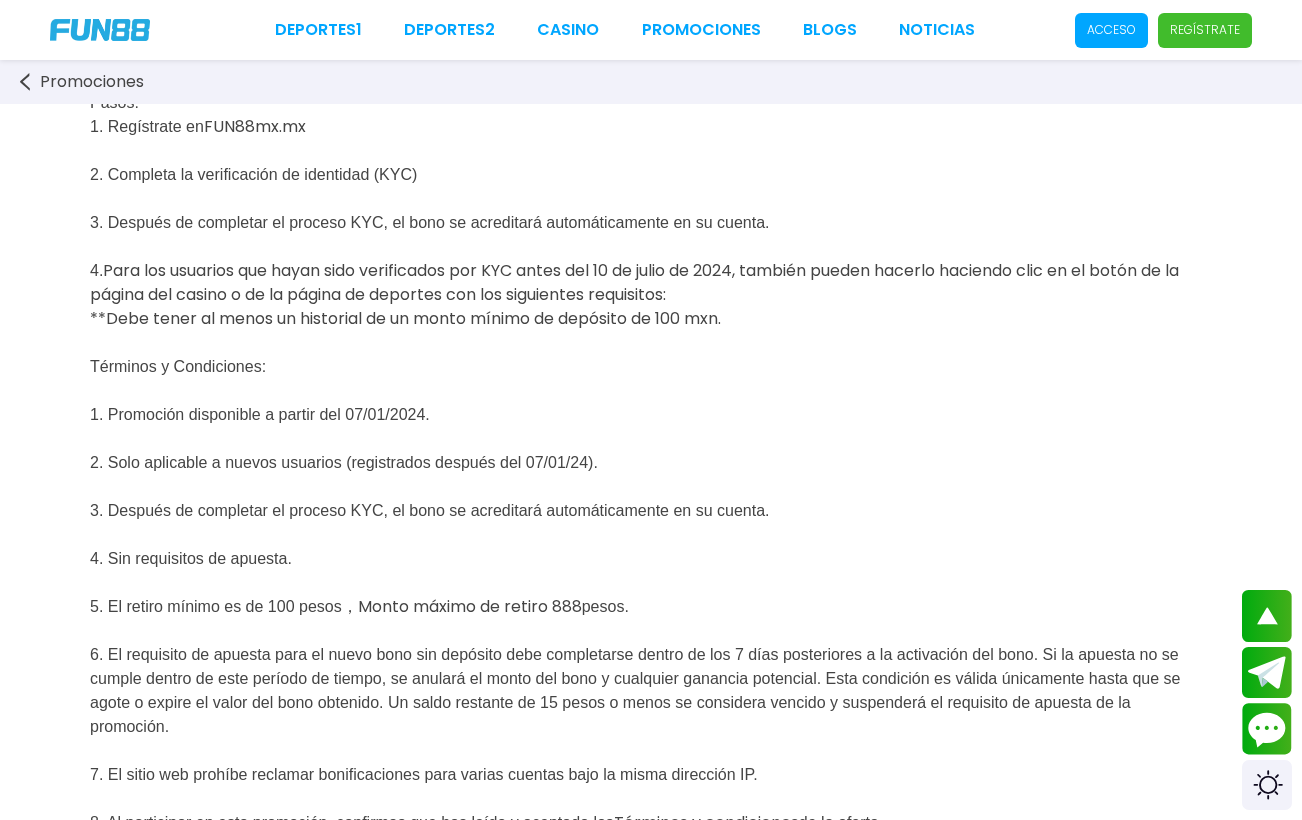 click on "Regístrate" at bounding box center (1205, 30) 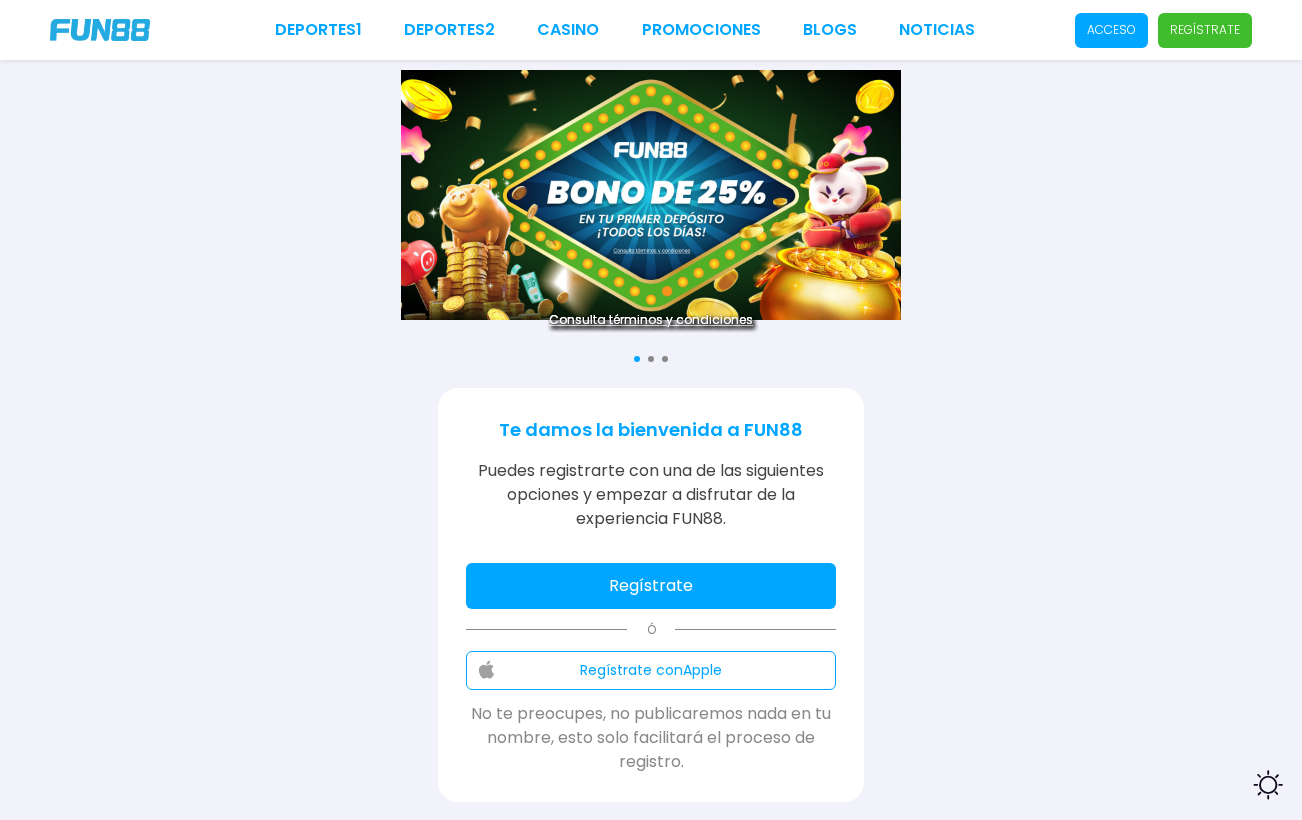 click on "Regístrate" at bounding box center [651, 586] 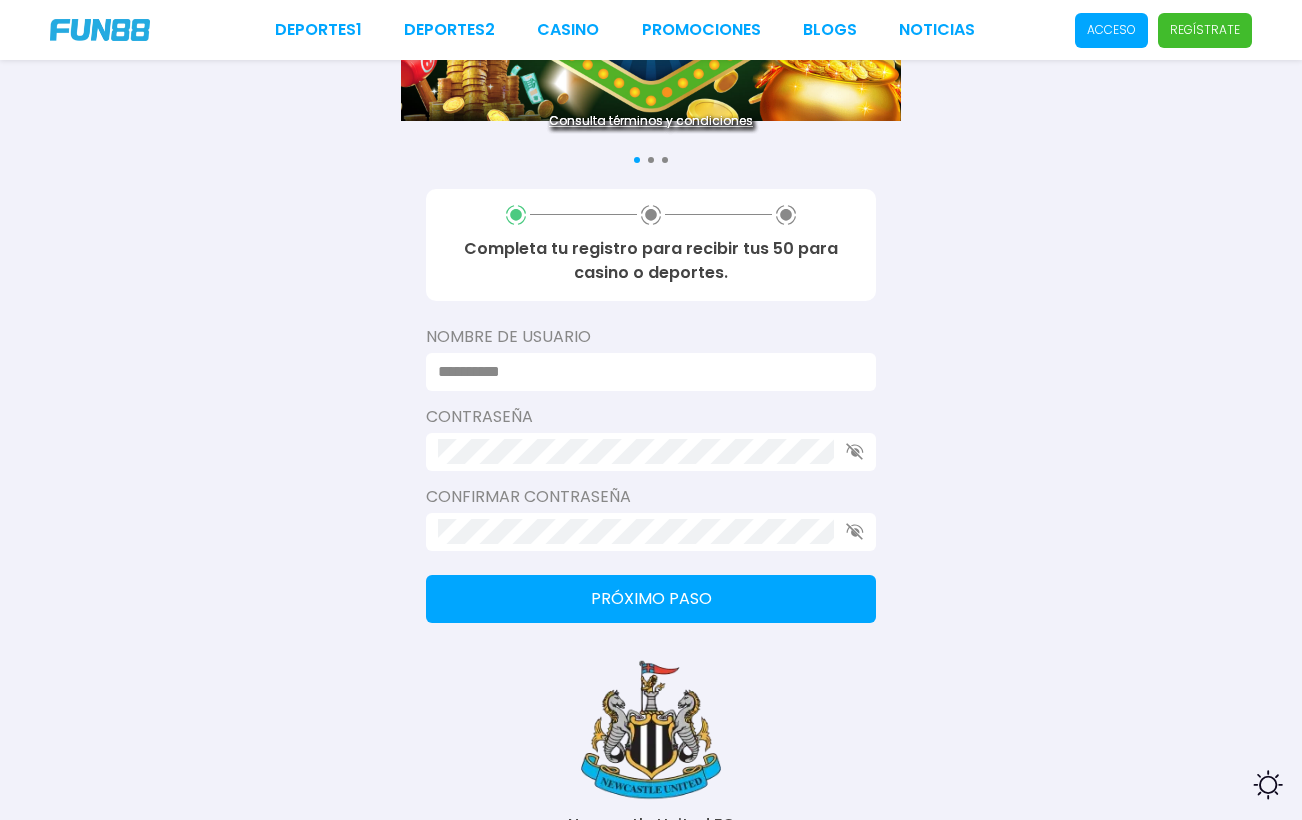 scroll, scrollTop: 197, scrollLeft: 0, axis: vertical 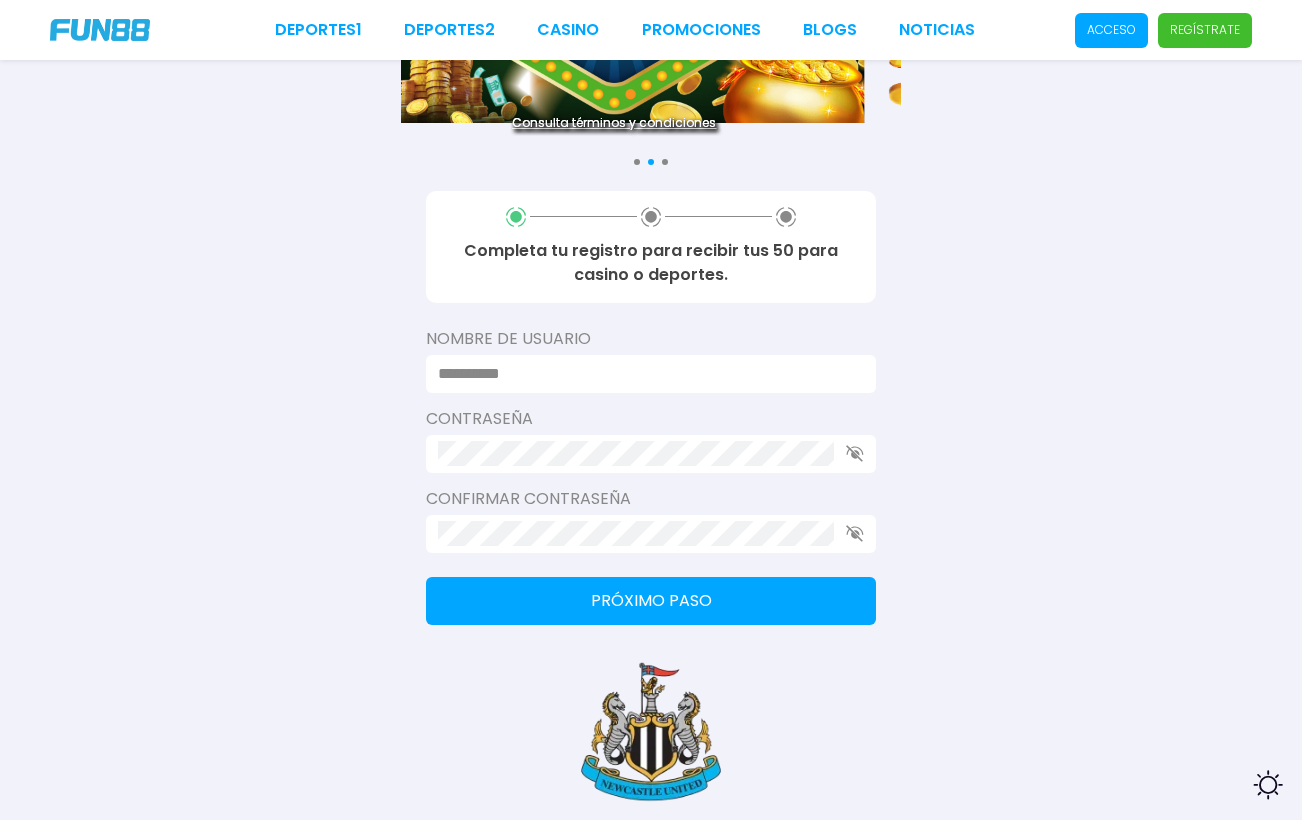 click at bounding box center (645, 374) 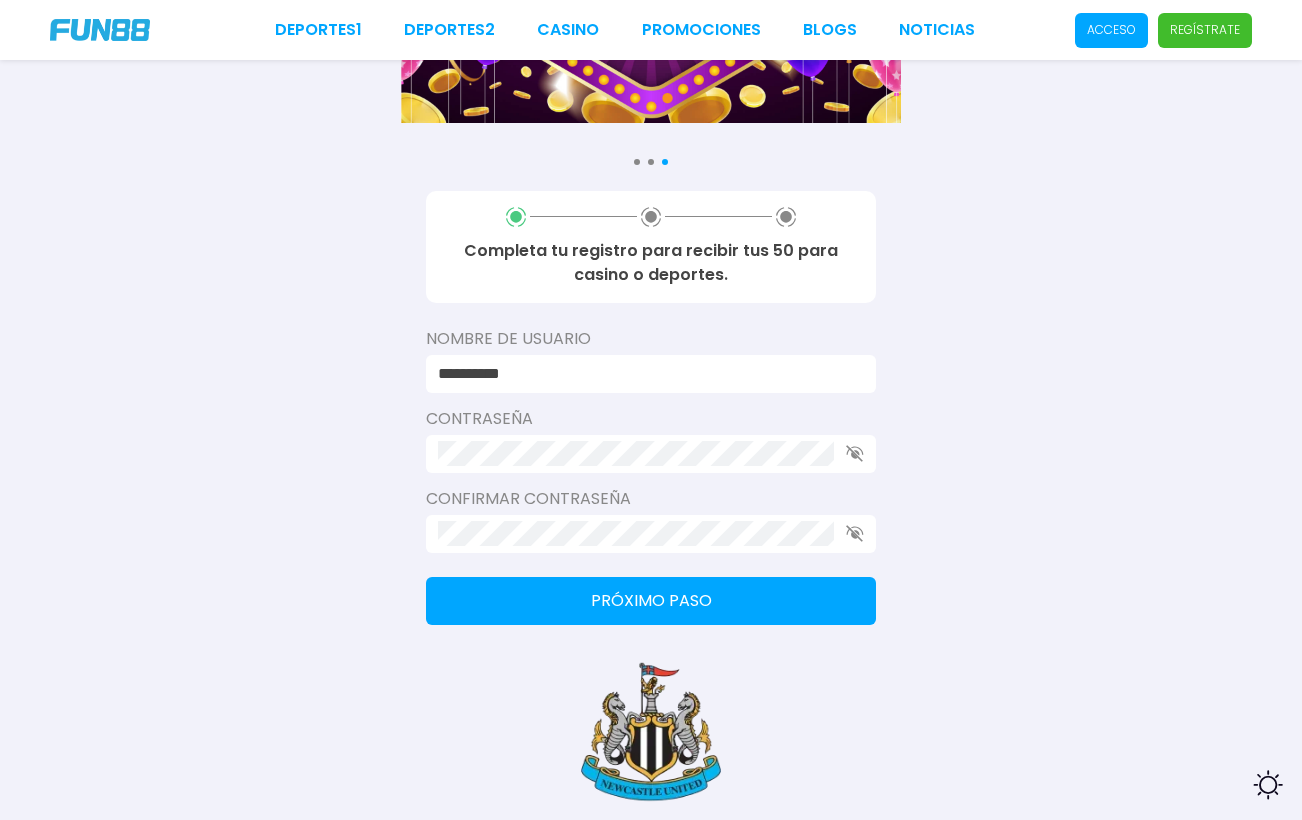 type on "**********" 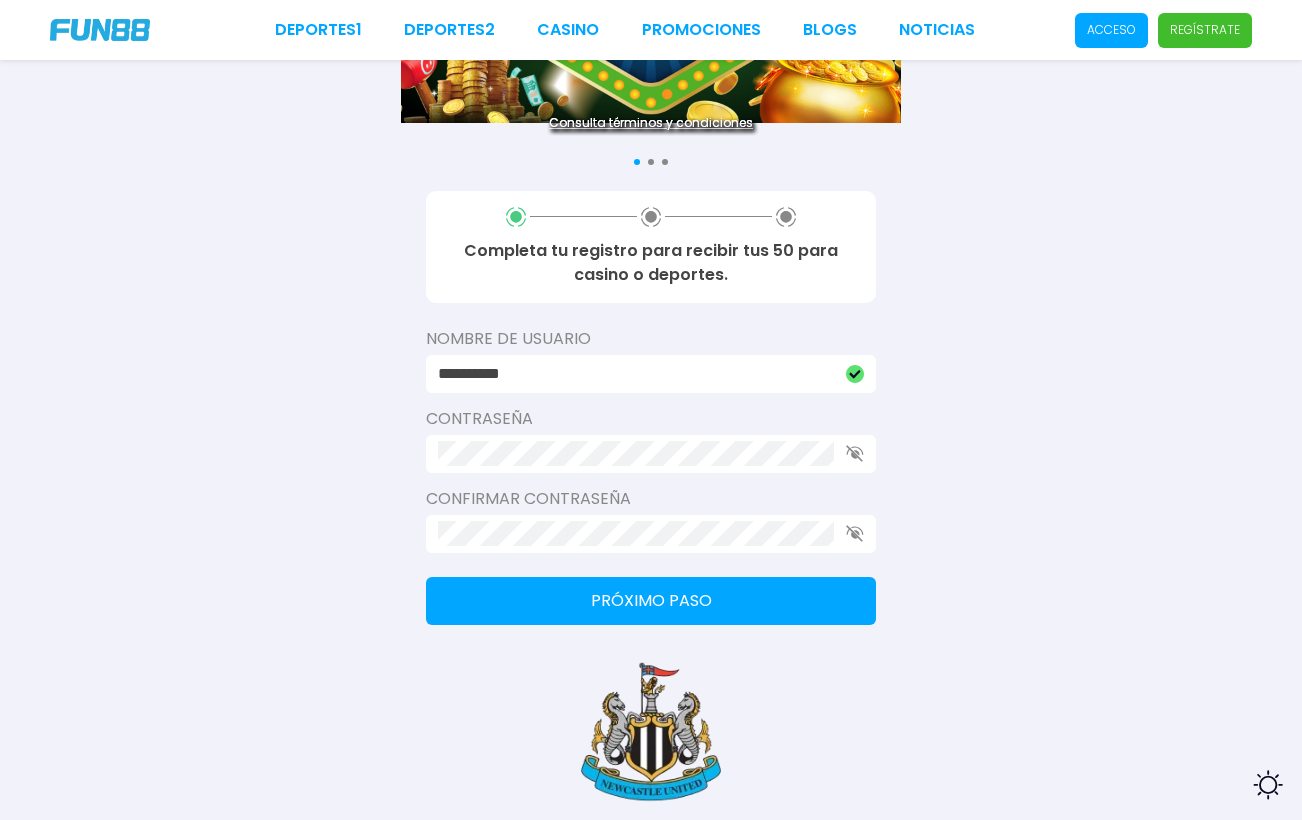 click at bounding box center (651, 454) 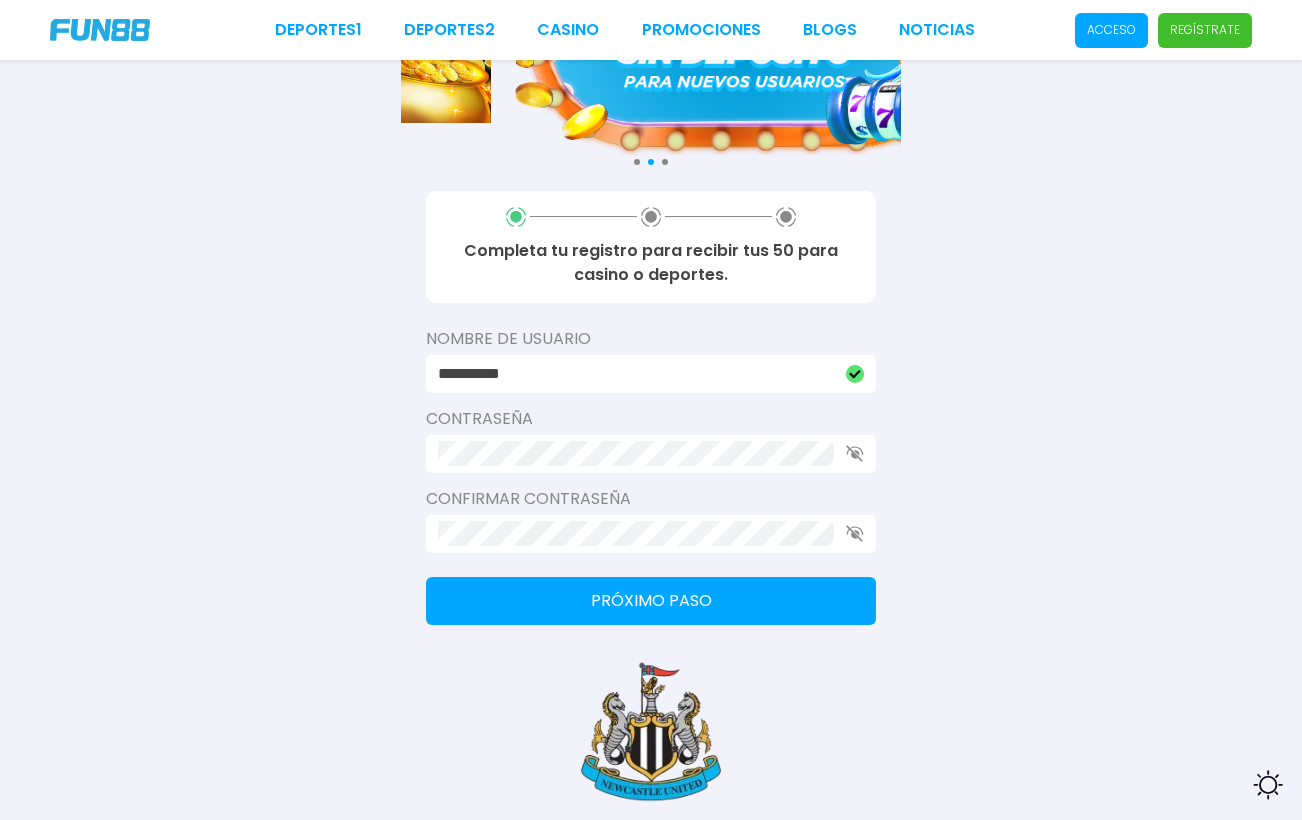 click at bounding box center [651, 454] 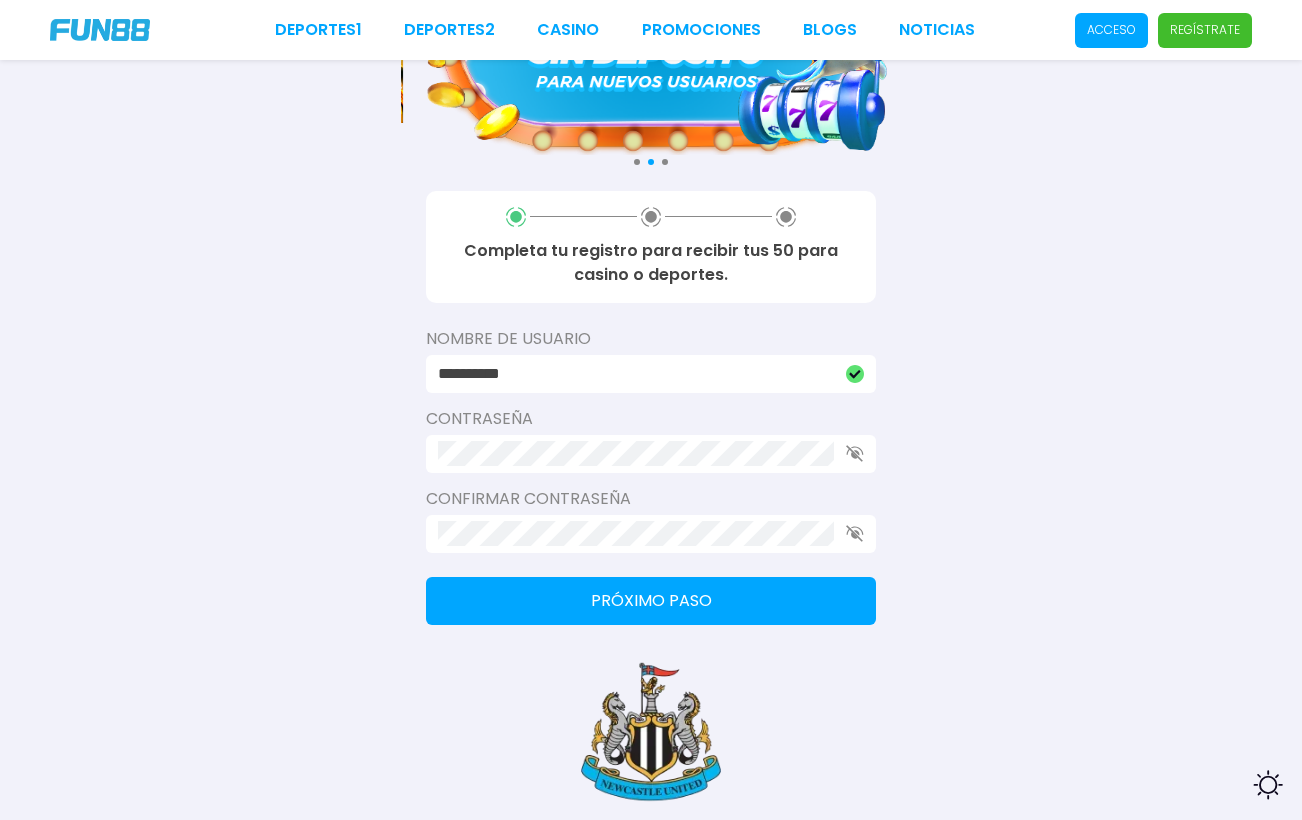 click 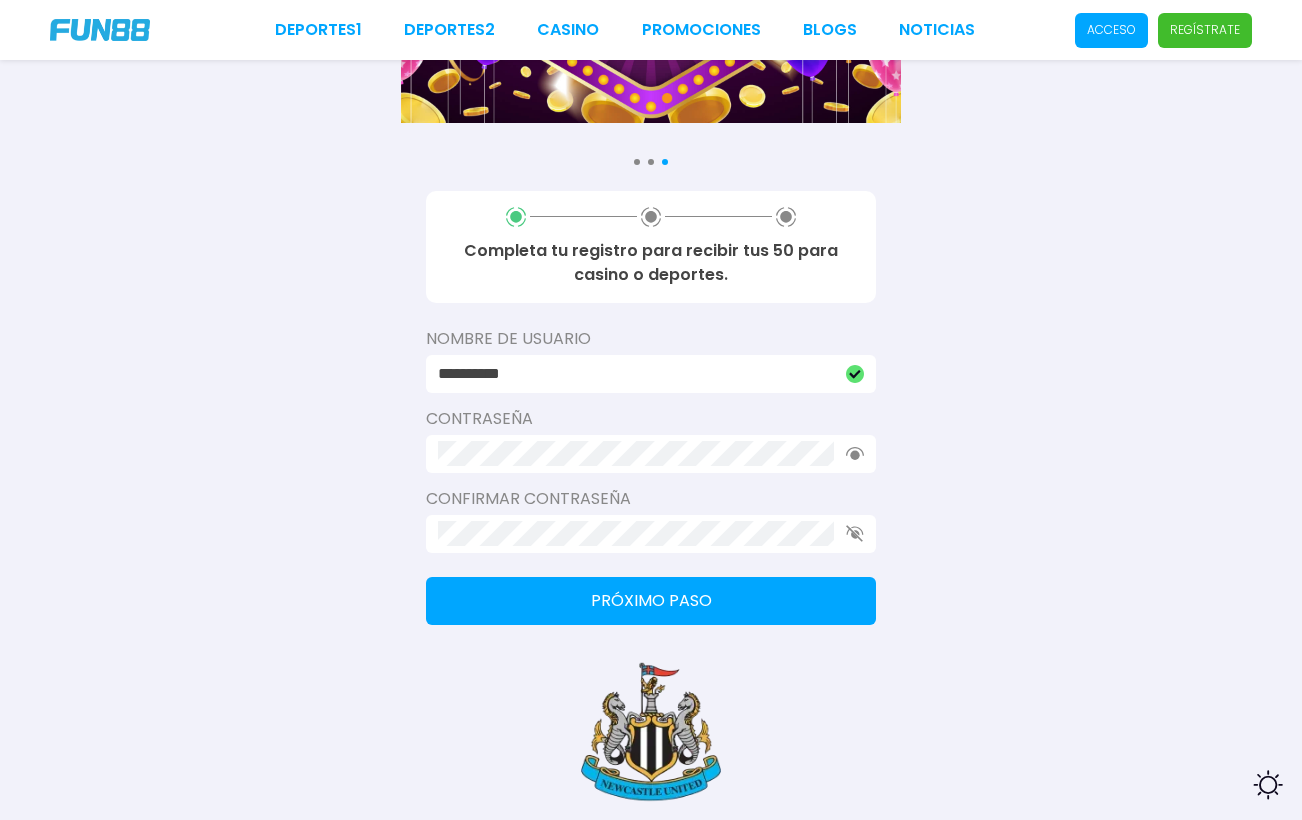 click on "Consulta términos y condiciones Consulta términos y condiciones Consulta términos y condiciones Completa tu registro para recibir tus 50 para casino o deportes. Nombre de usuario [USERNAME] Contraseña Confirmar contraseña Próximo paso Newcastle United FC" at bounding box center [651, 321] 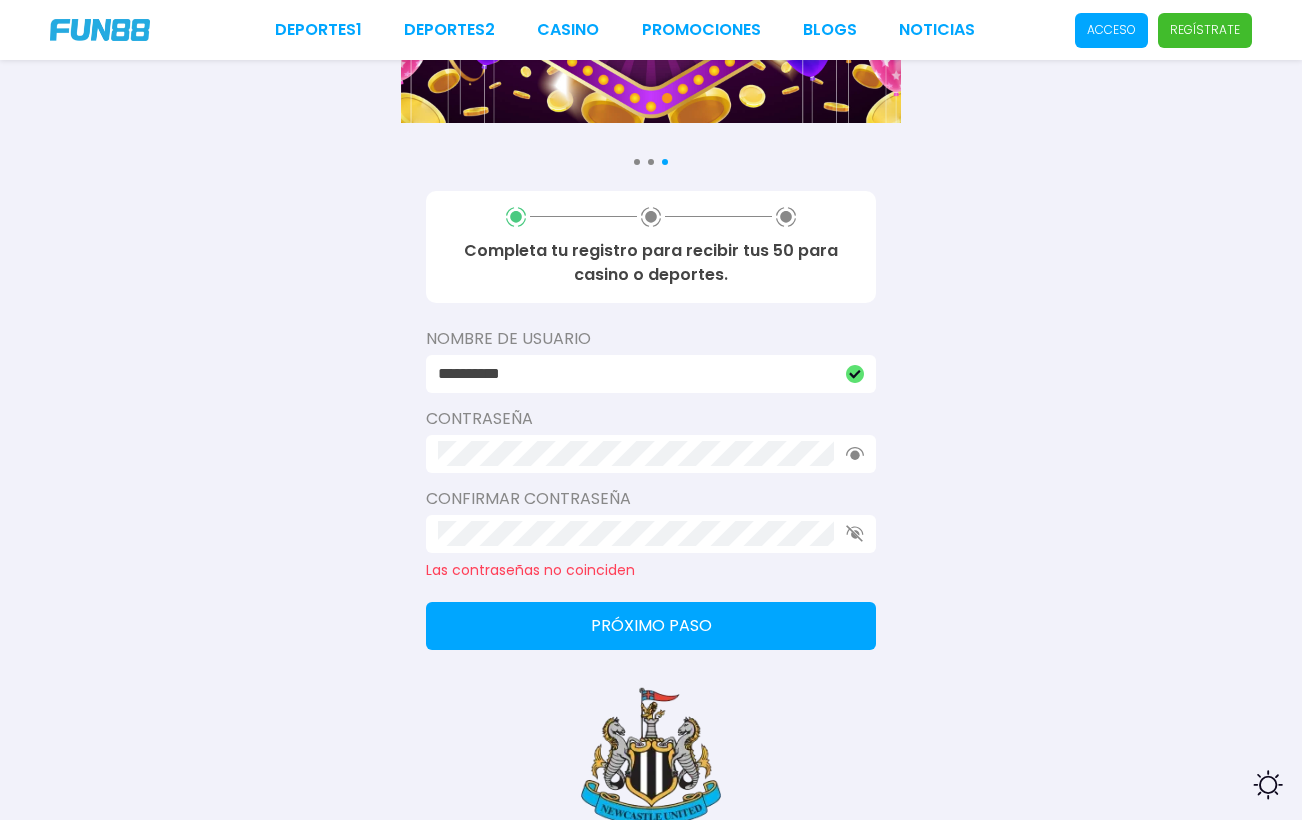 click 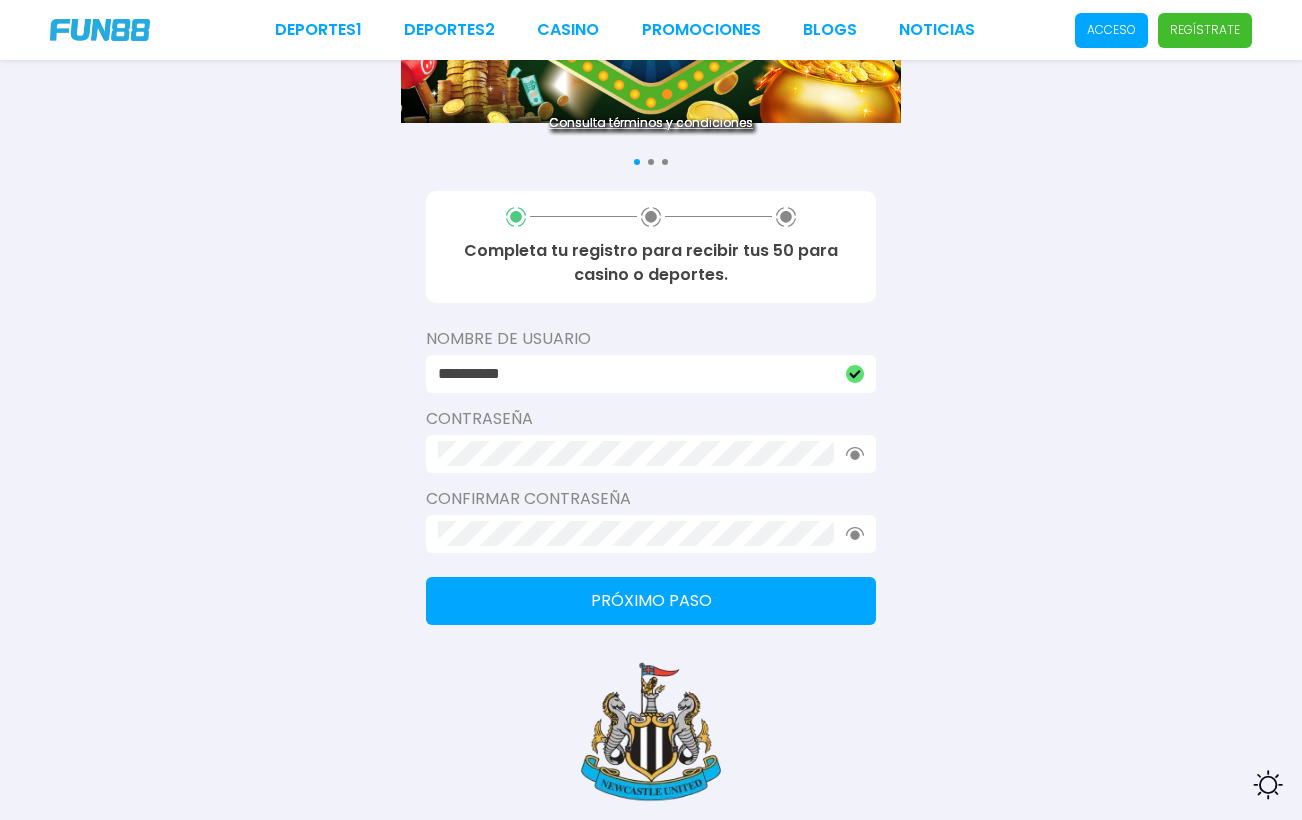 click on "Próximo paso" at bounding box center [651, 601] 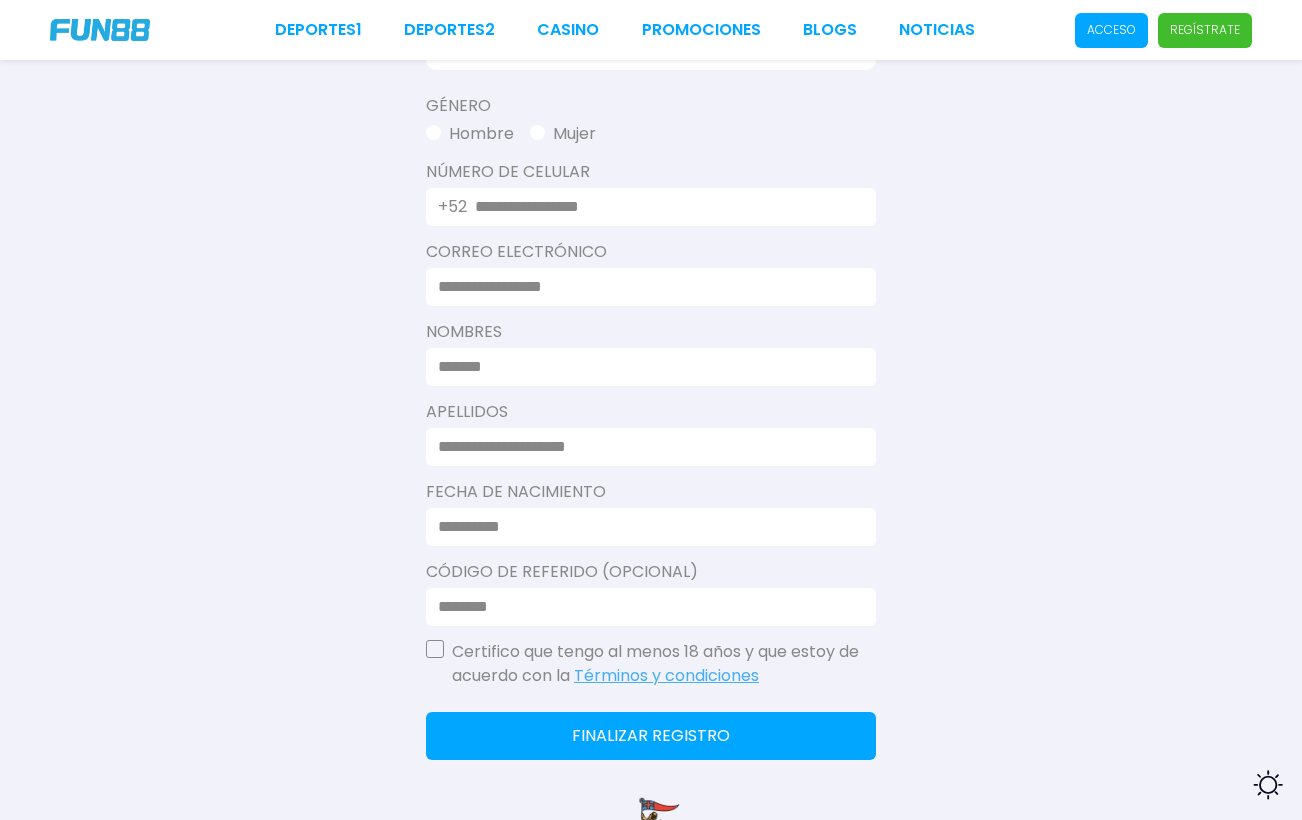 scroll, scrollTop: 343, scrollLeft: 0, axis: vertical 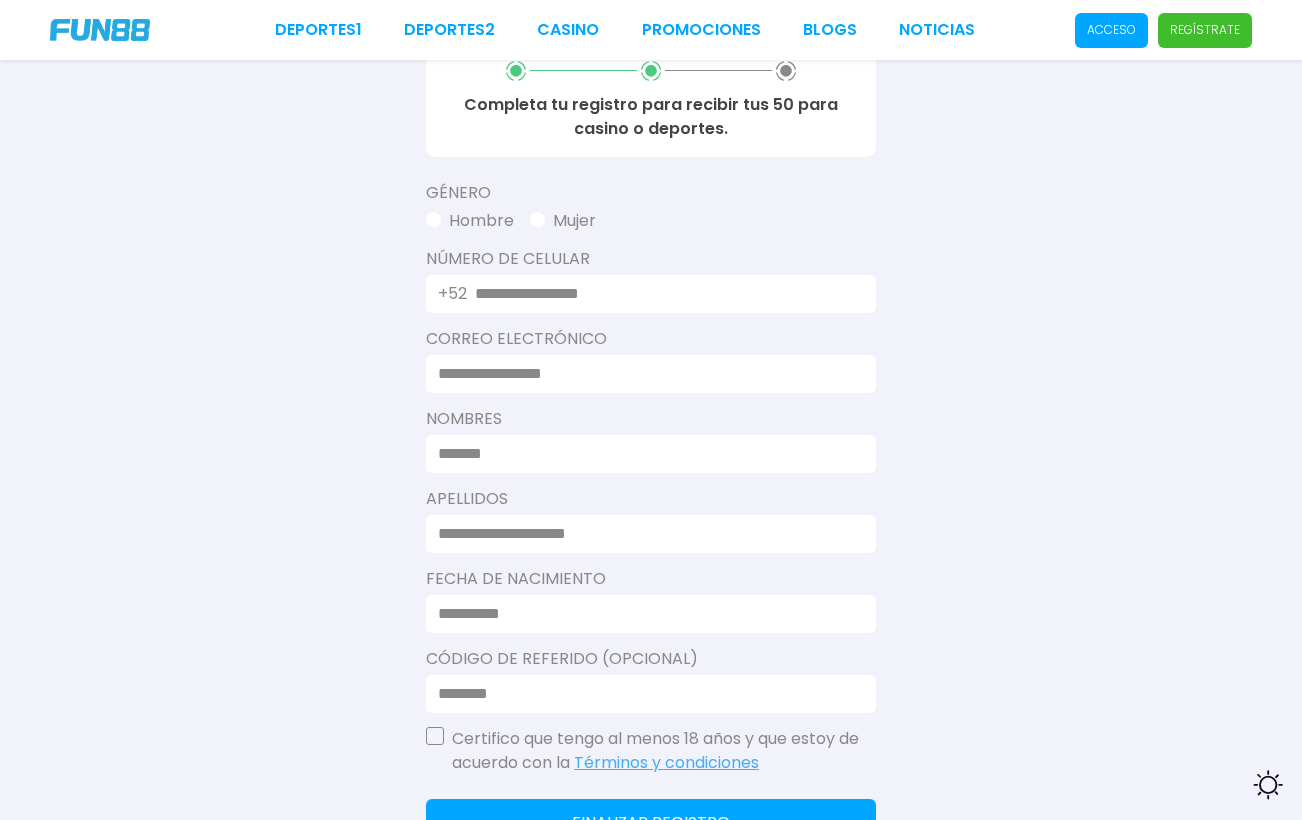 click on "Hombre" at bounding box center [470, 221] 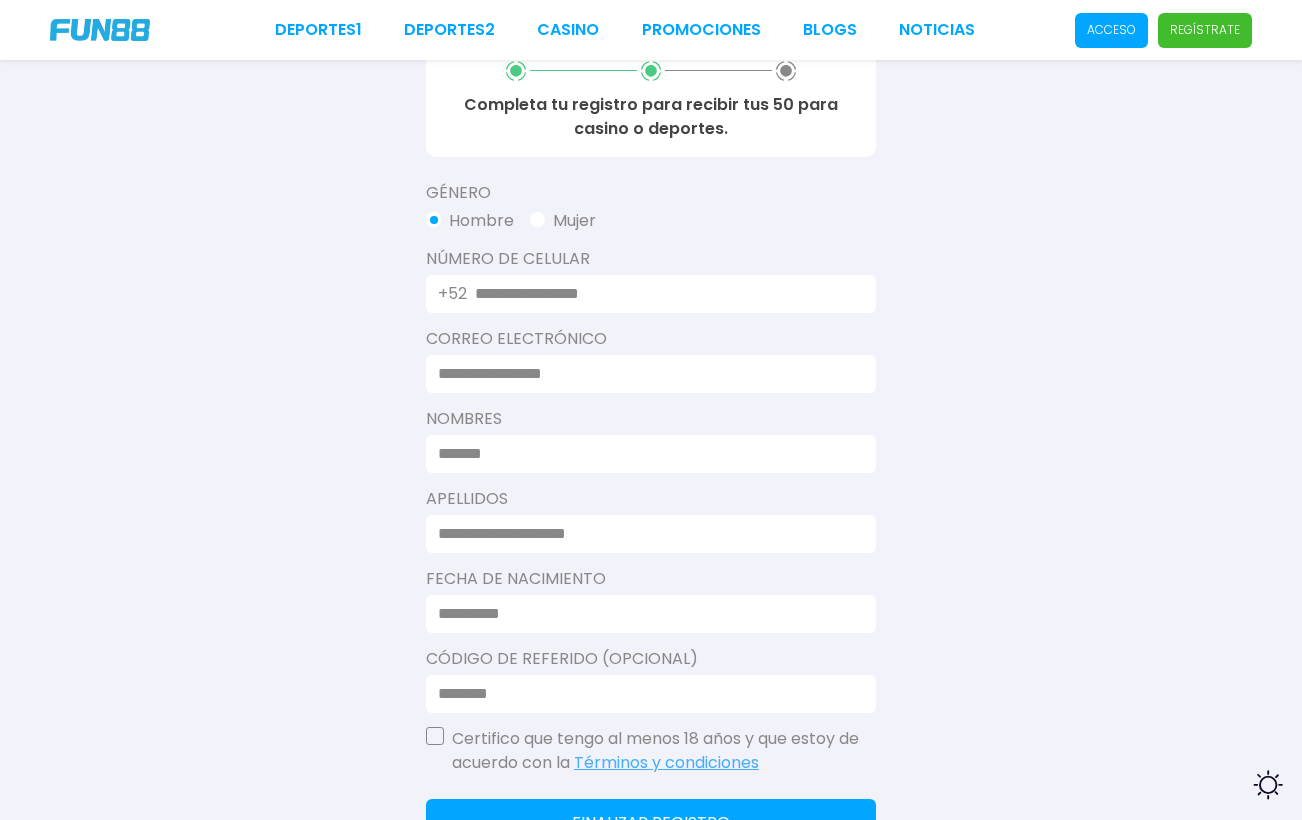 click on "+52" at bounding box center (452, 294) 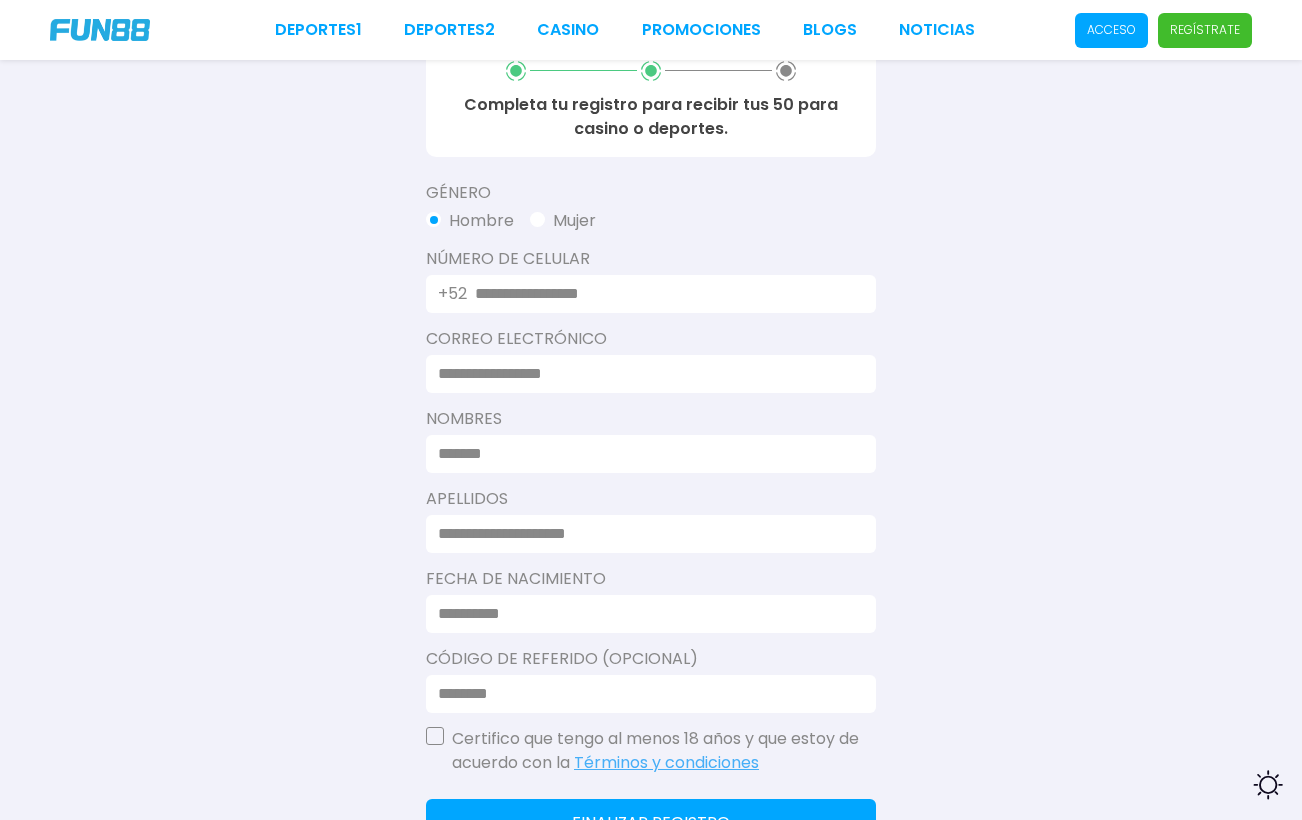 click at bounding box center (663, 294) 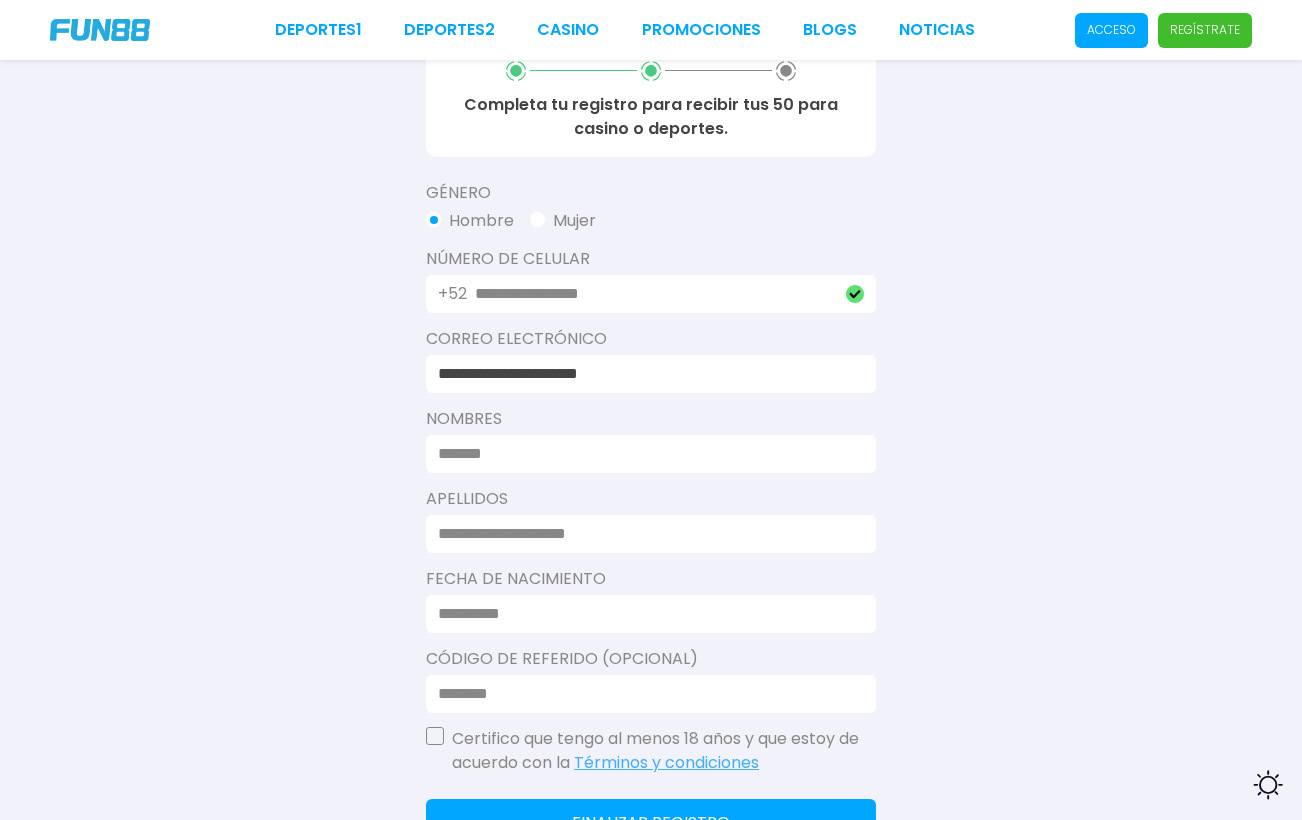 type on "**********" 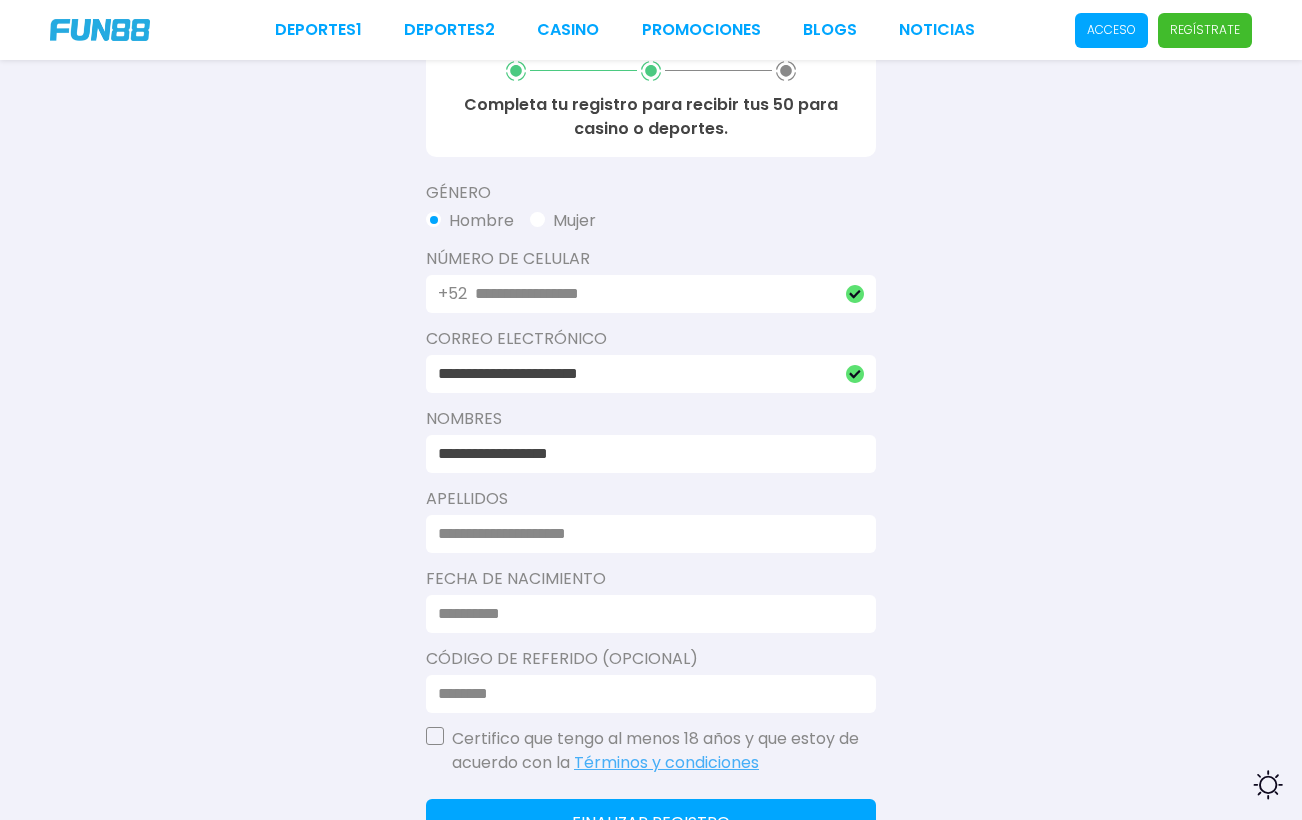type on "**********" 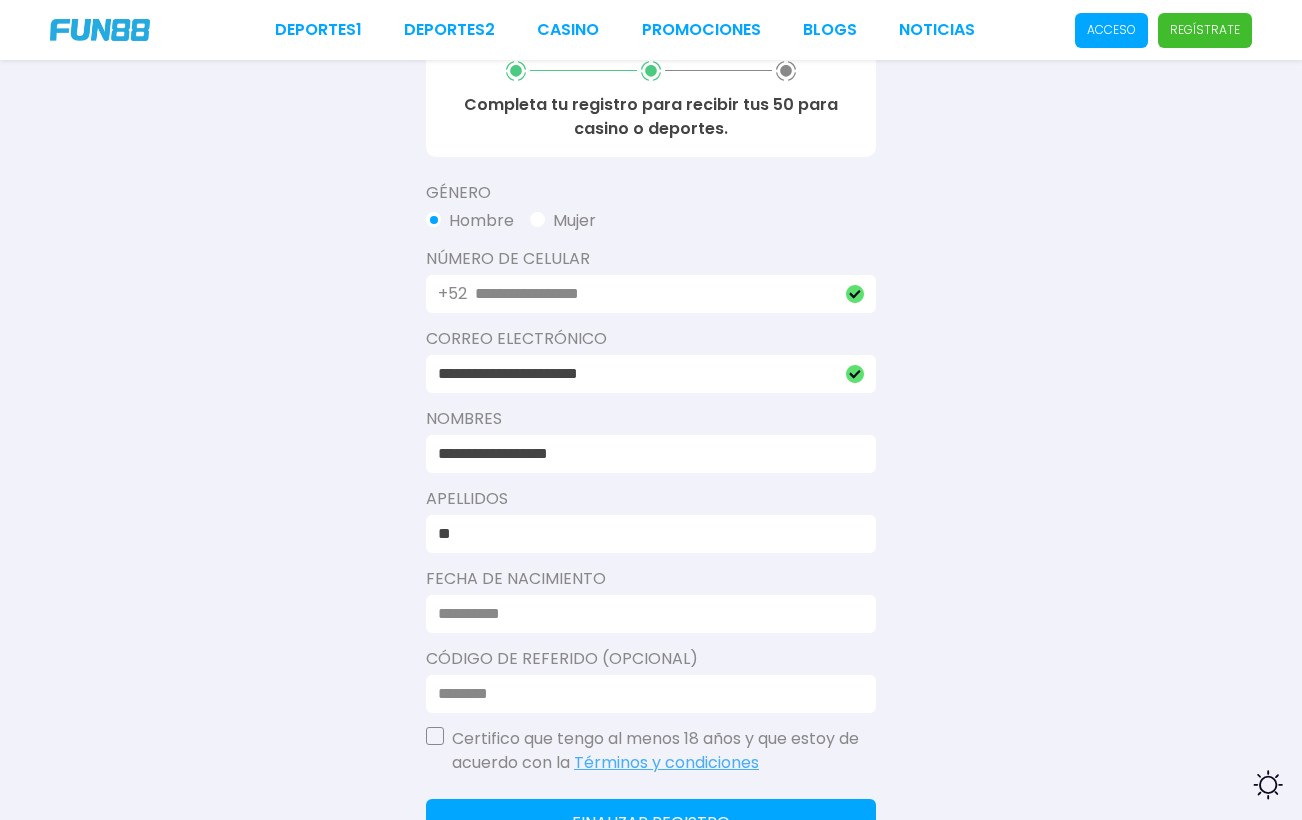 type on "*" 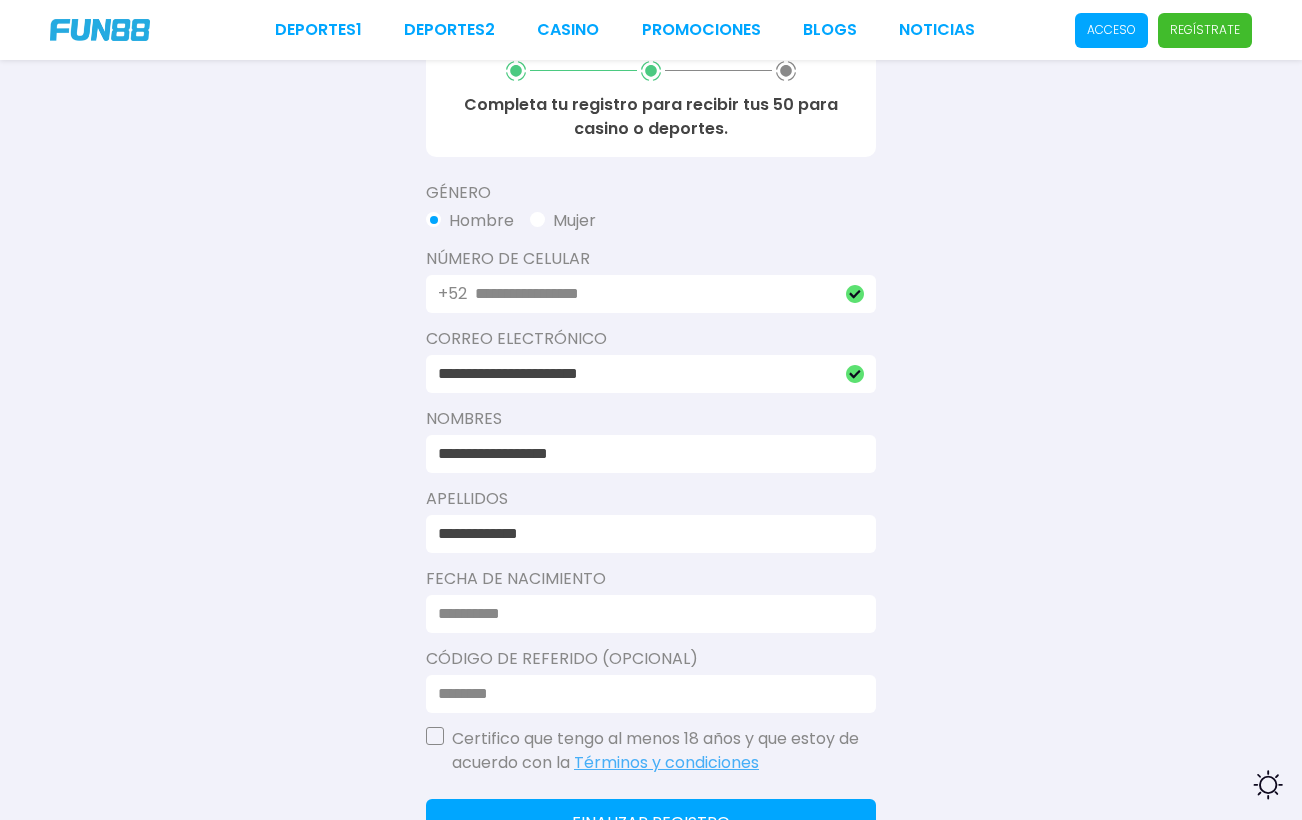 type on "**********" 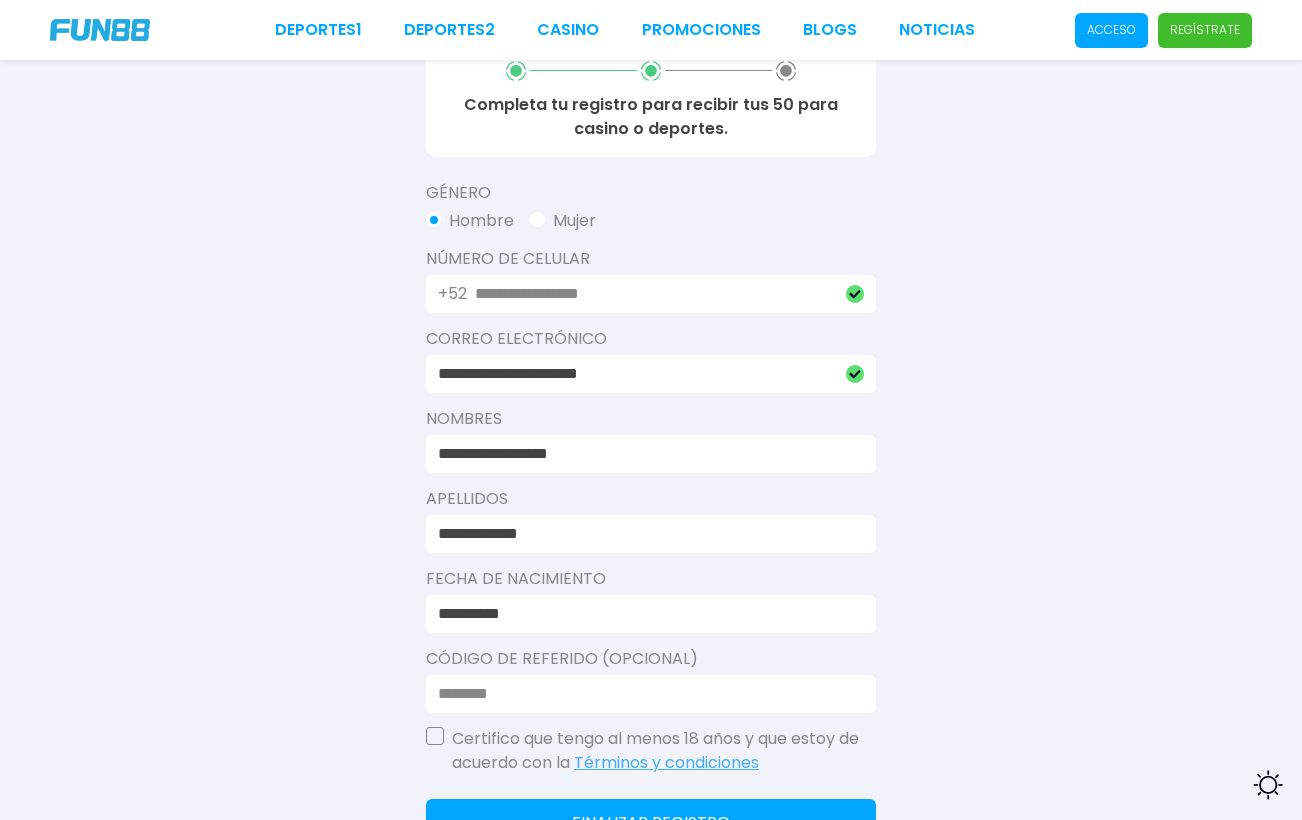 type on "**********" 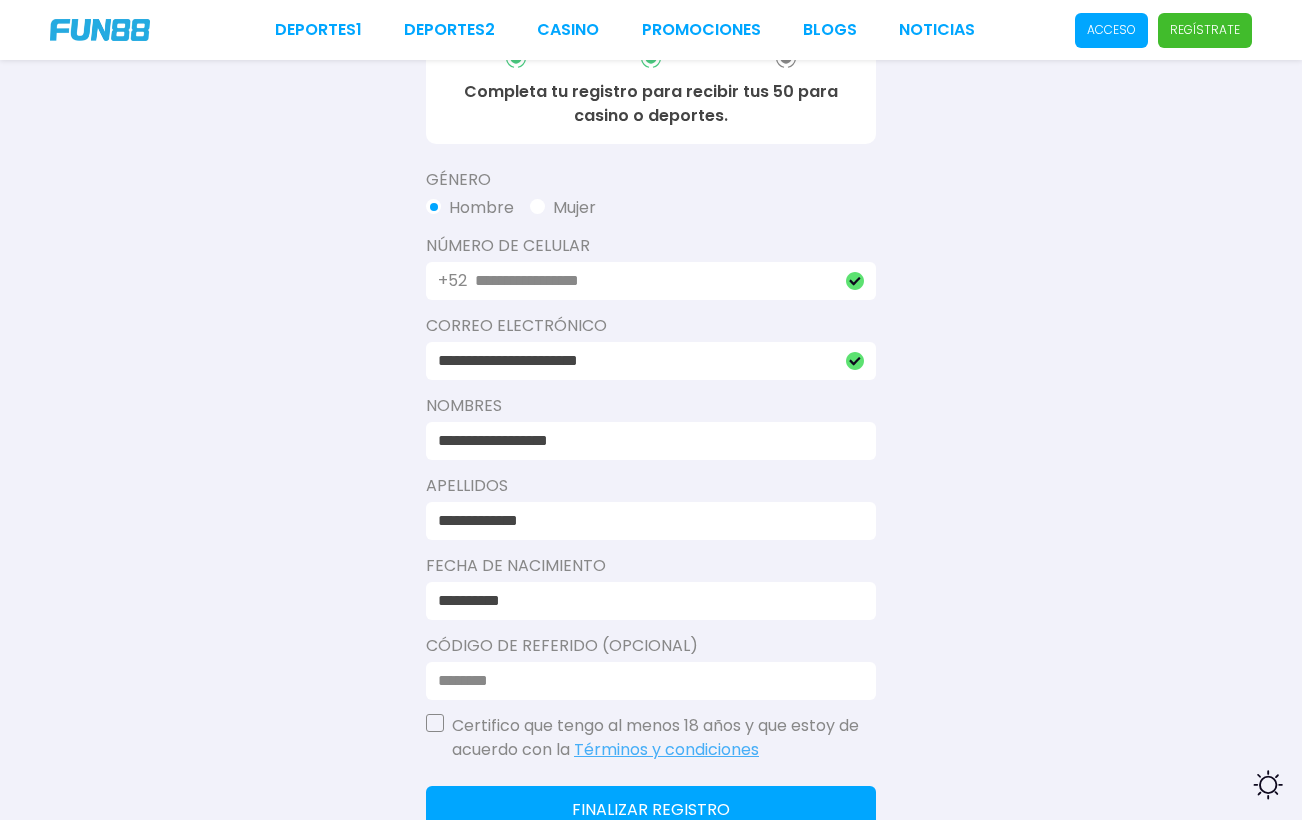 scroll, scrollTop: 358, scrollLeft: 0, axis: vertical 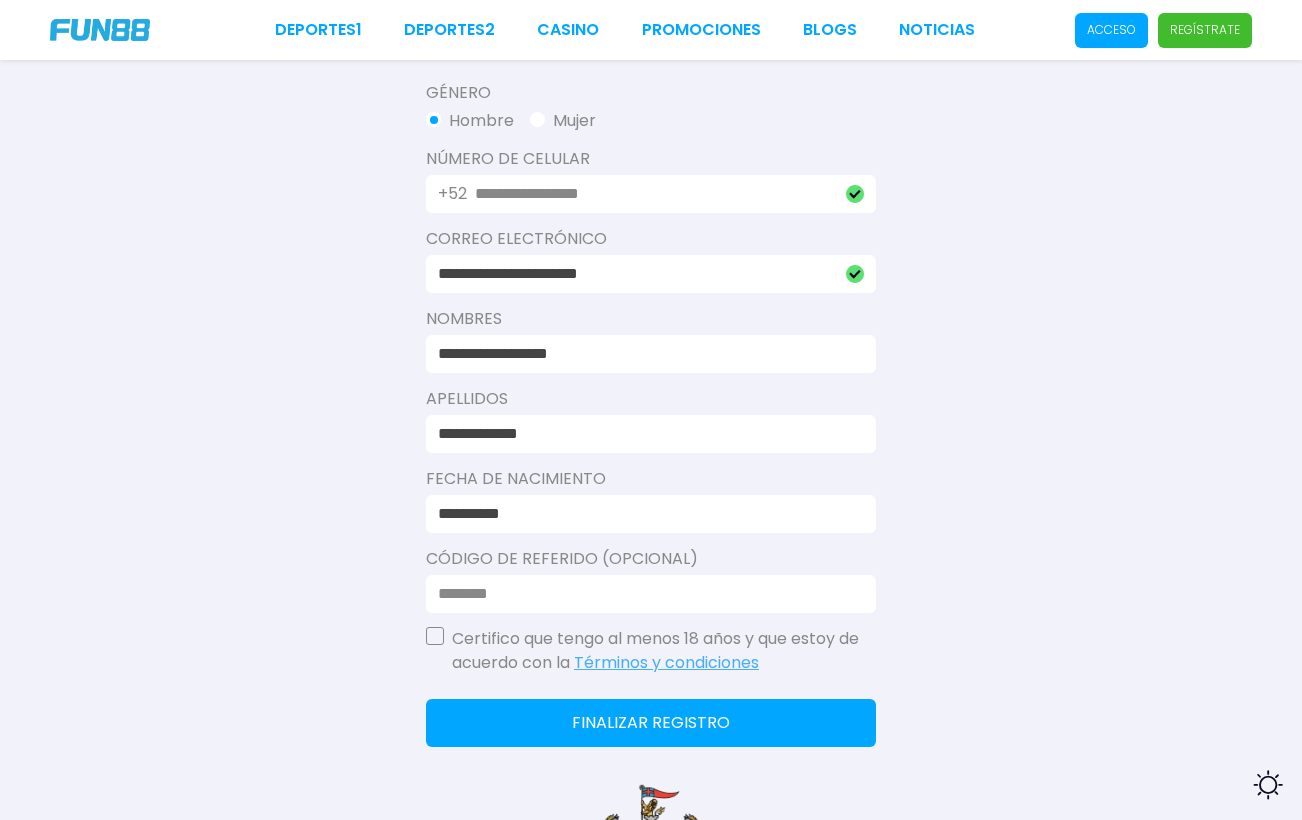 click at bounding box center (435, 636) 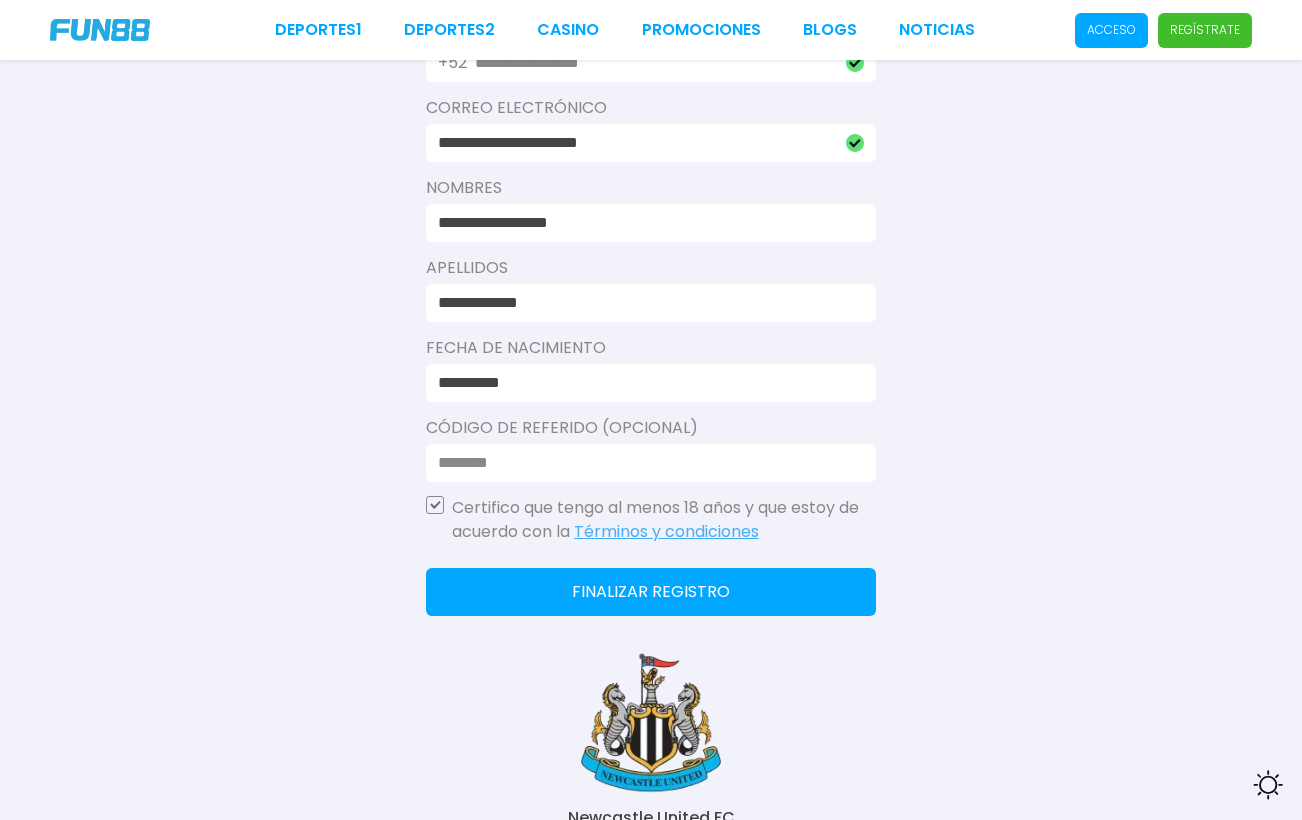 click on "Finalizar registro" 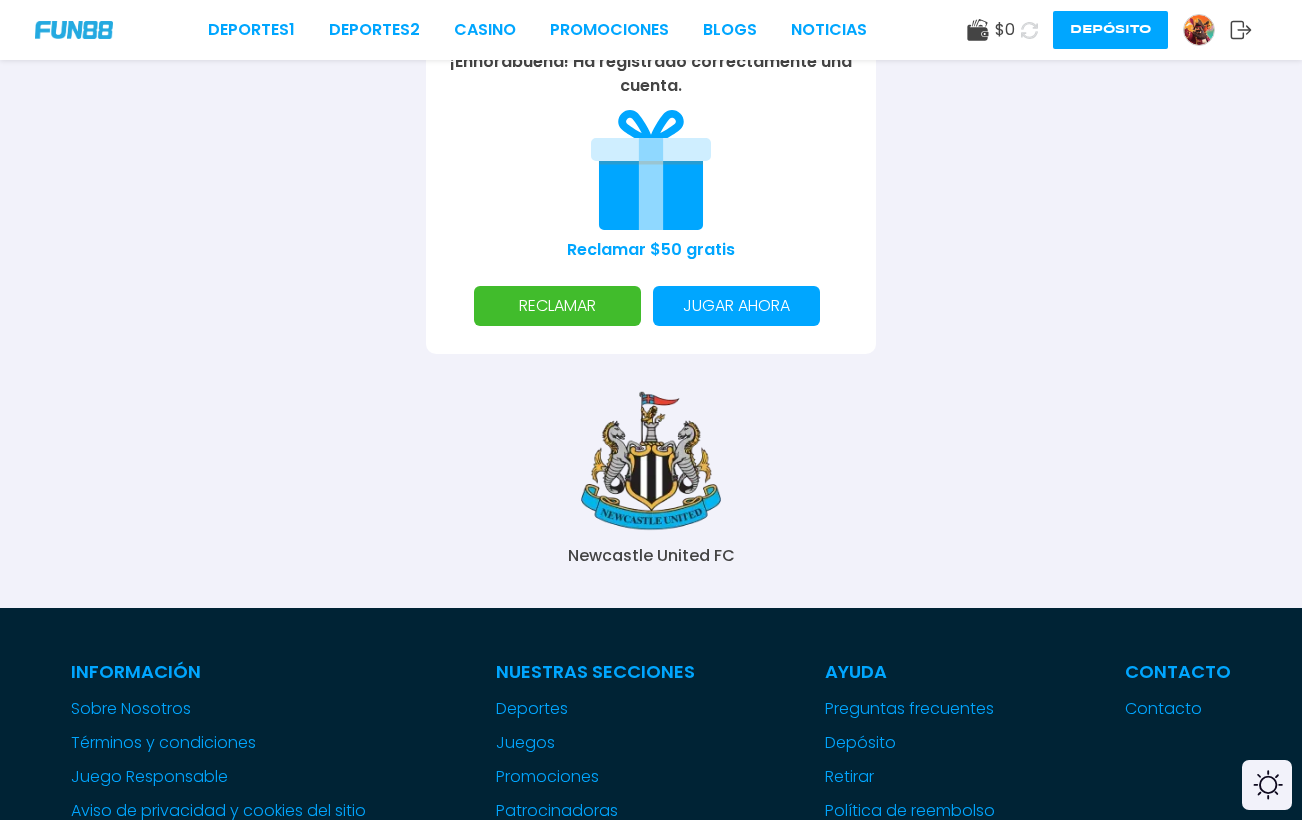 scroll, scrollTop: 297, scrollLeft: 0, axis: vertical 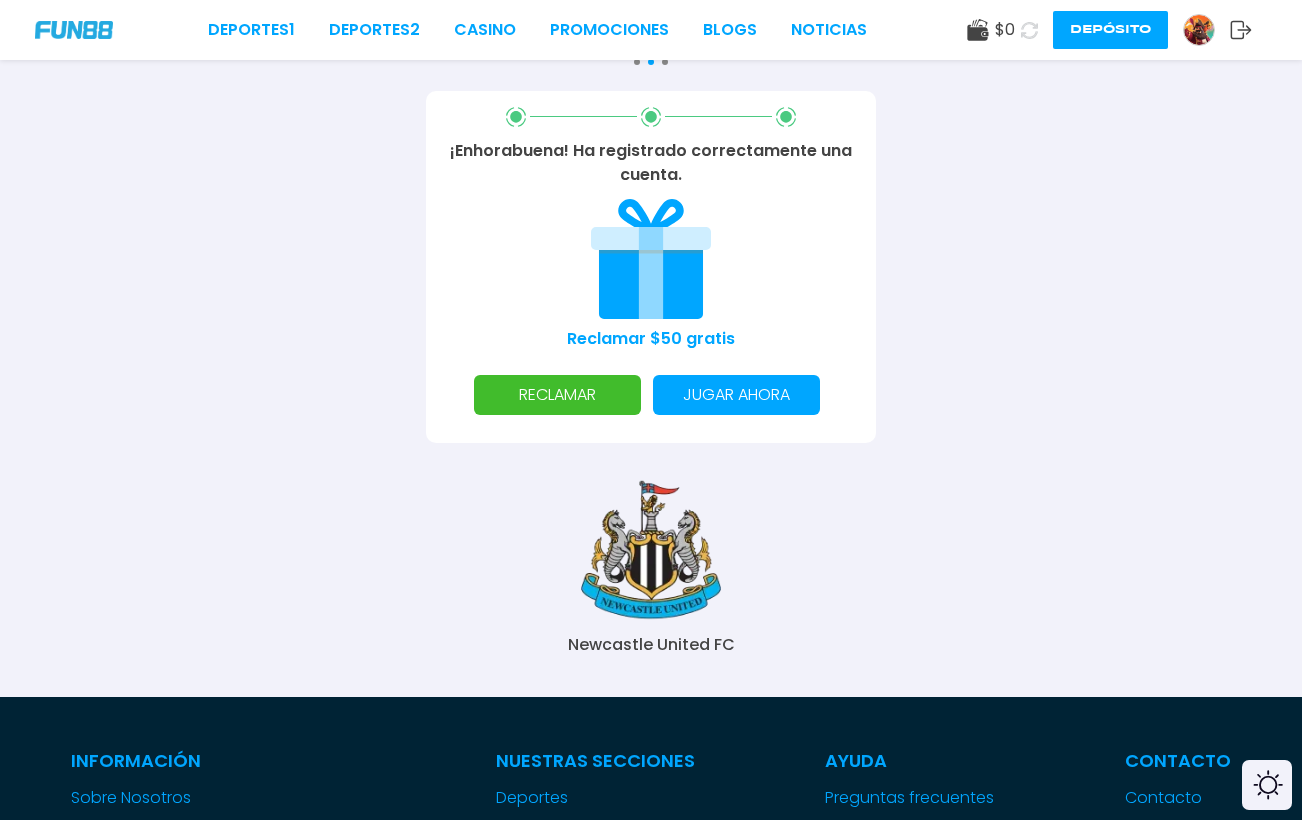 click on "RECLAMAR" at bounding box center (557, 395) 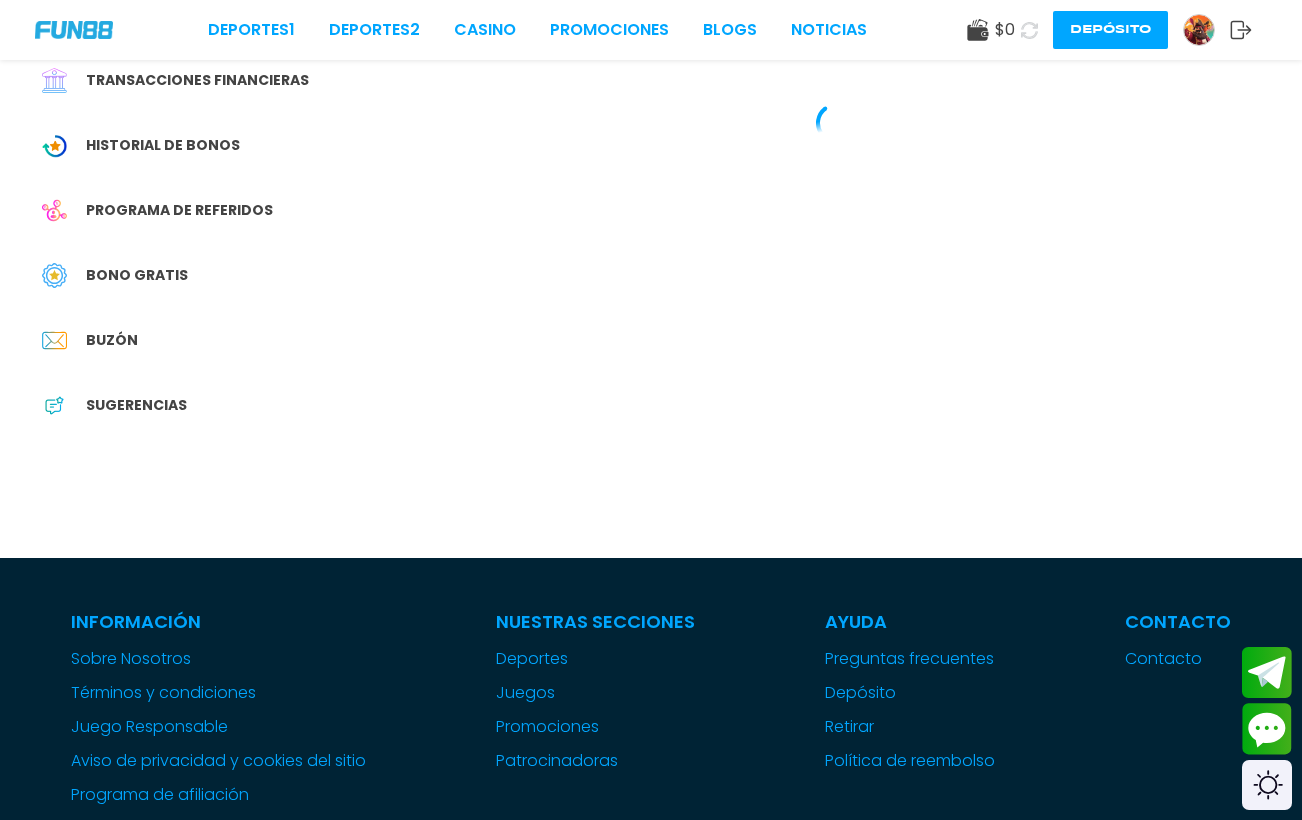 scroll, scrollTop: 0, scrollLeft: 0, axis: both 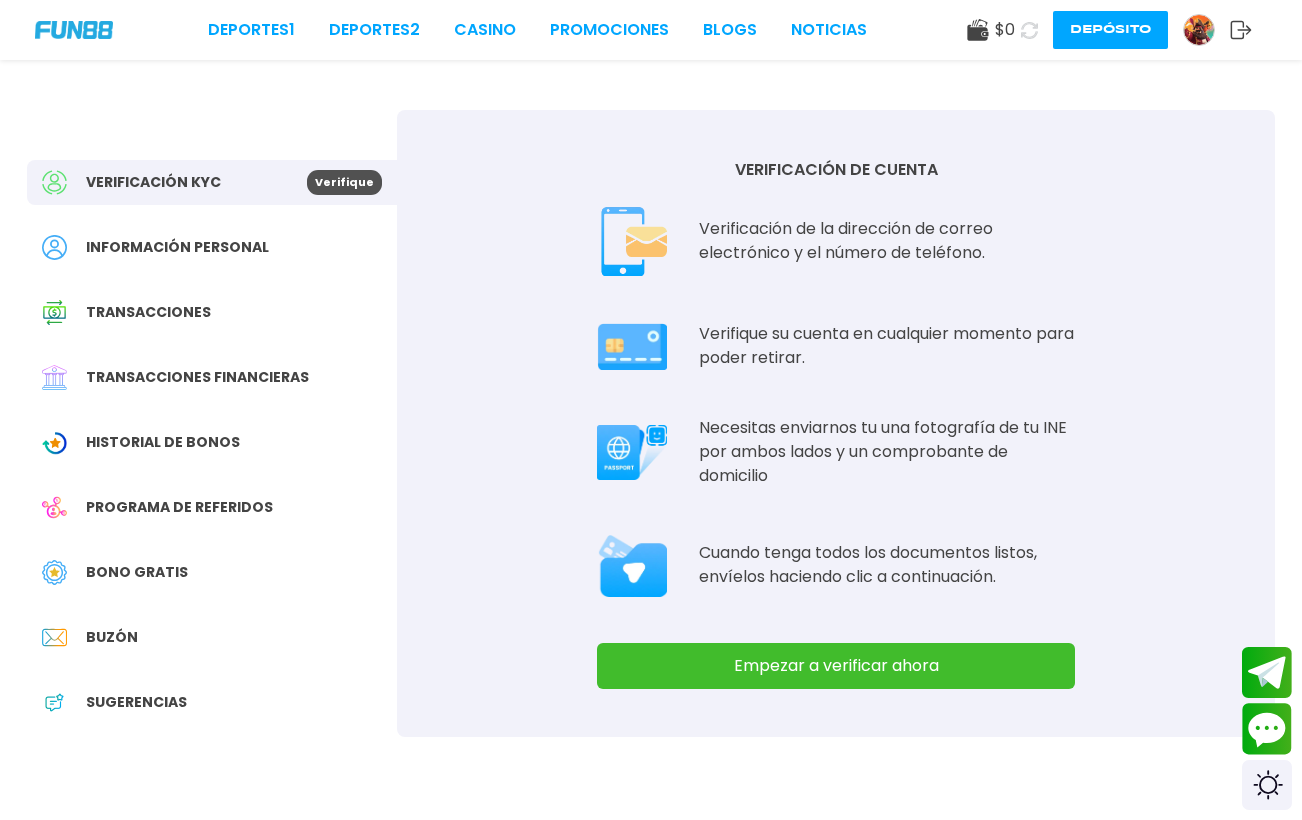 click on "Empezar a verificar ahora" at bounding box center (836, 666) 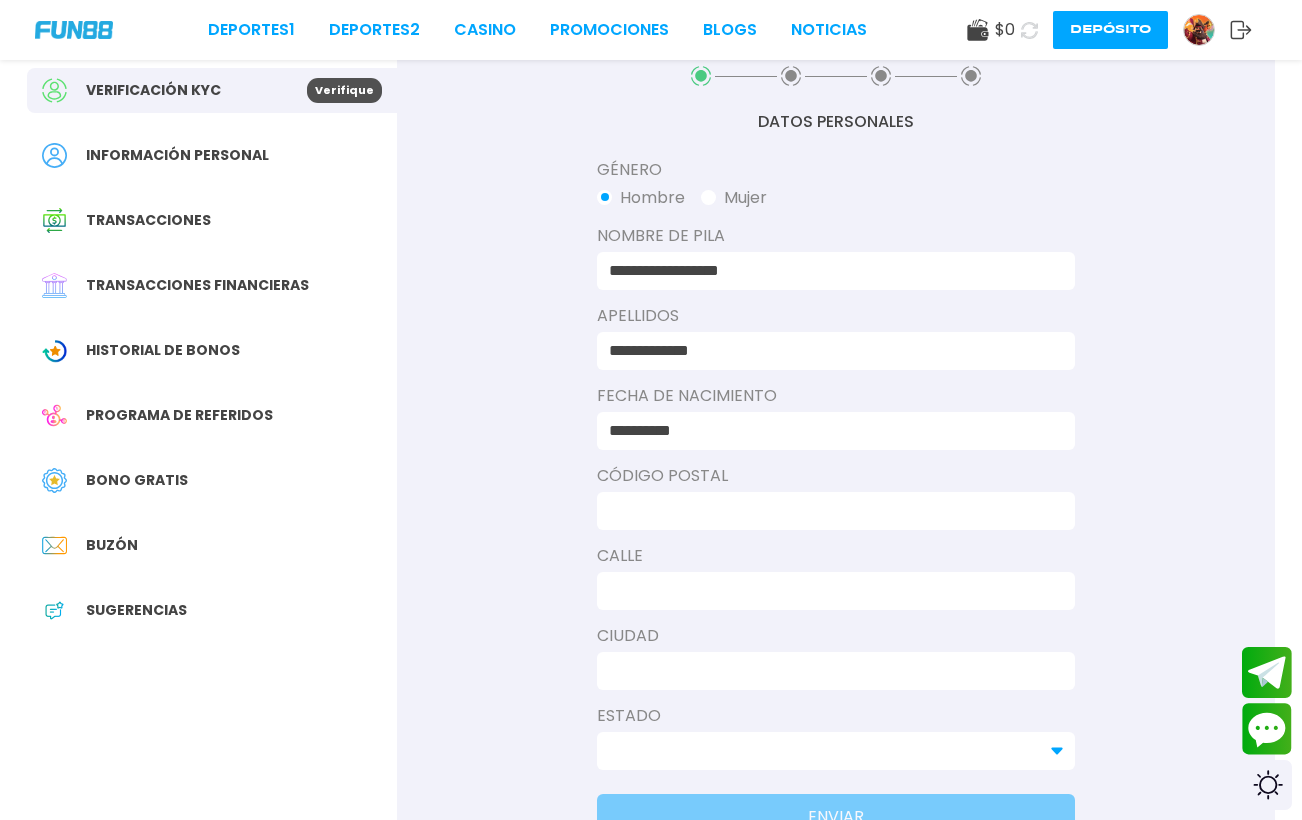 scroll, scrollTop: 183, scrollLeft: 0, axis: vertical 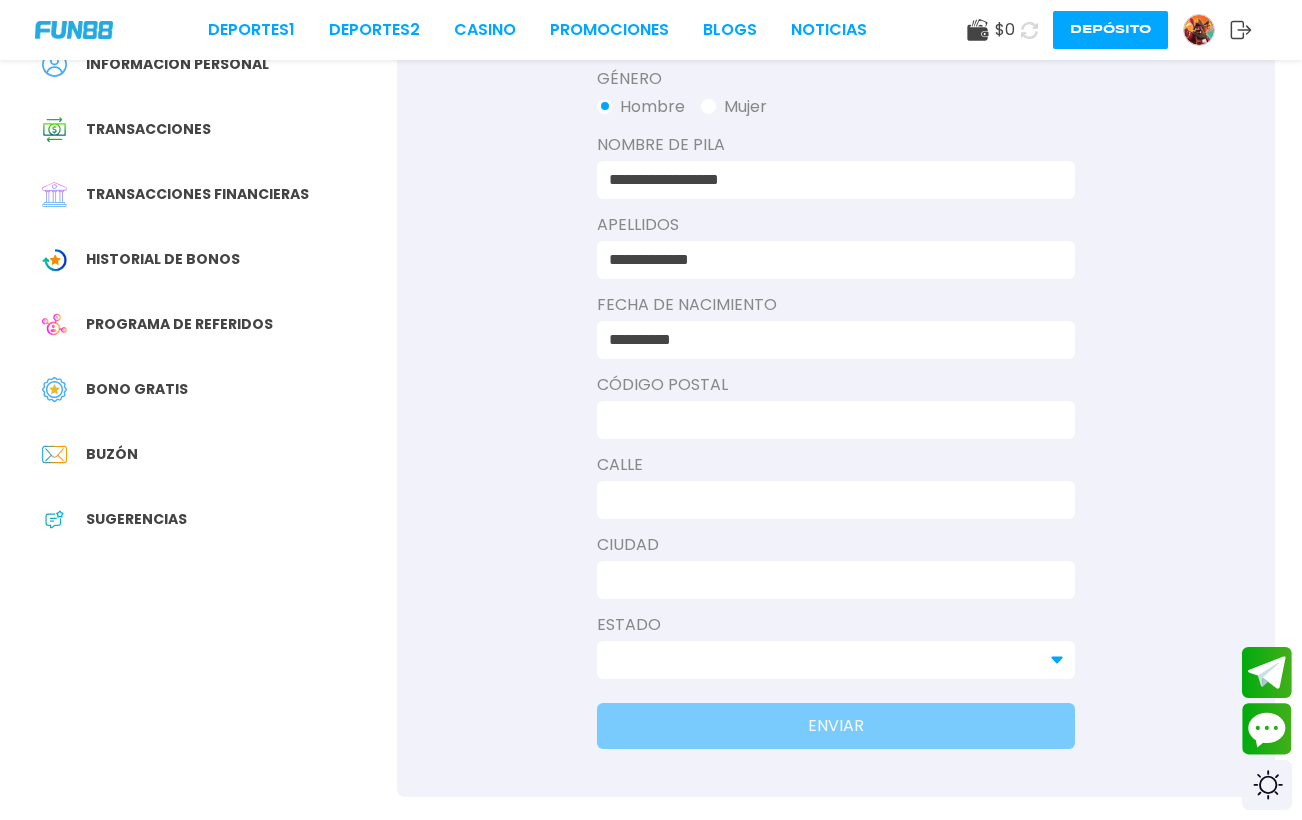 click on "Código Postal" at bounding box center (836, 385) 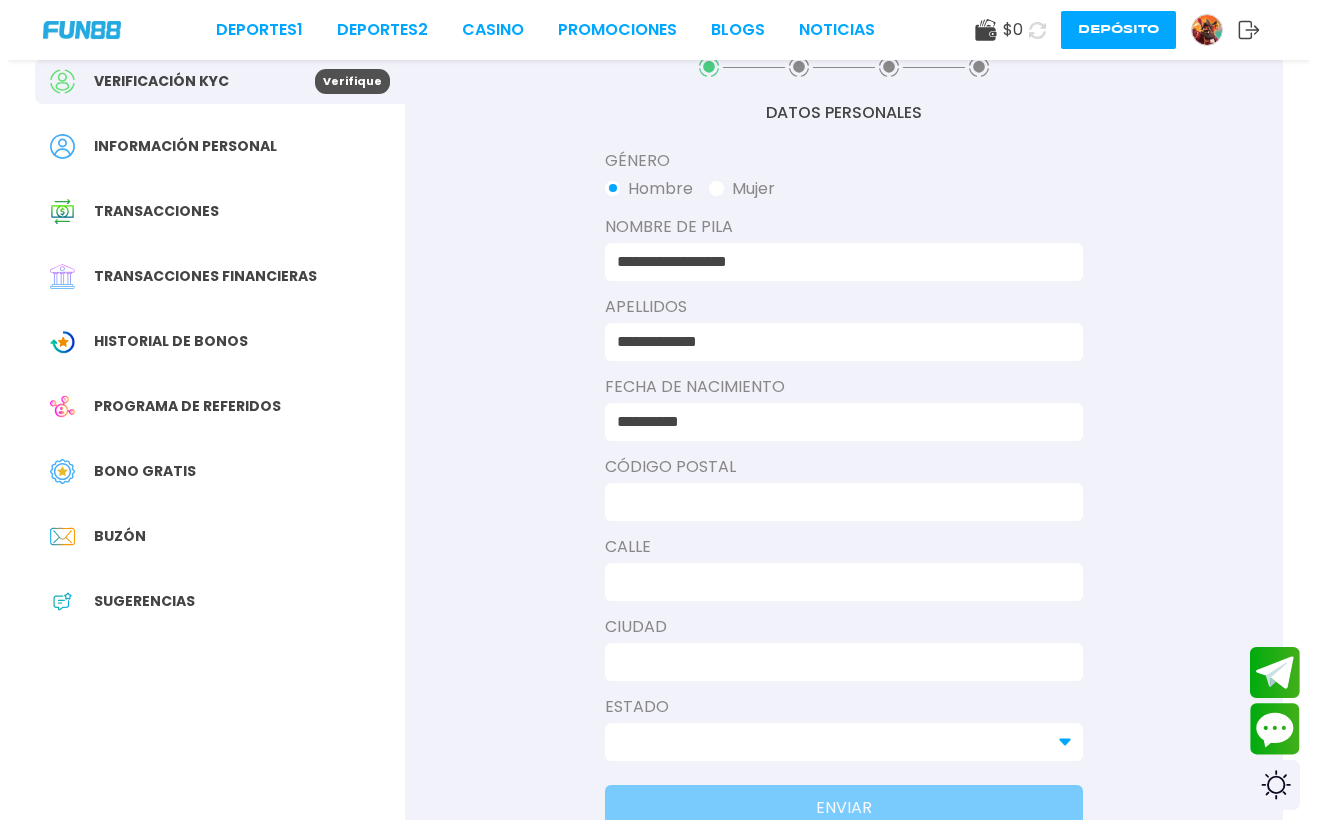 scroll, scrollTop: 94, scrollLeft: 0, axis: vertical 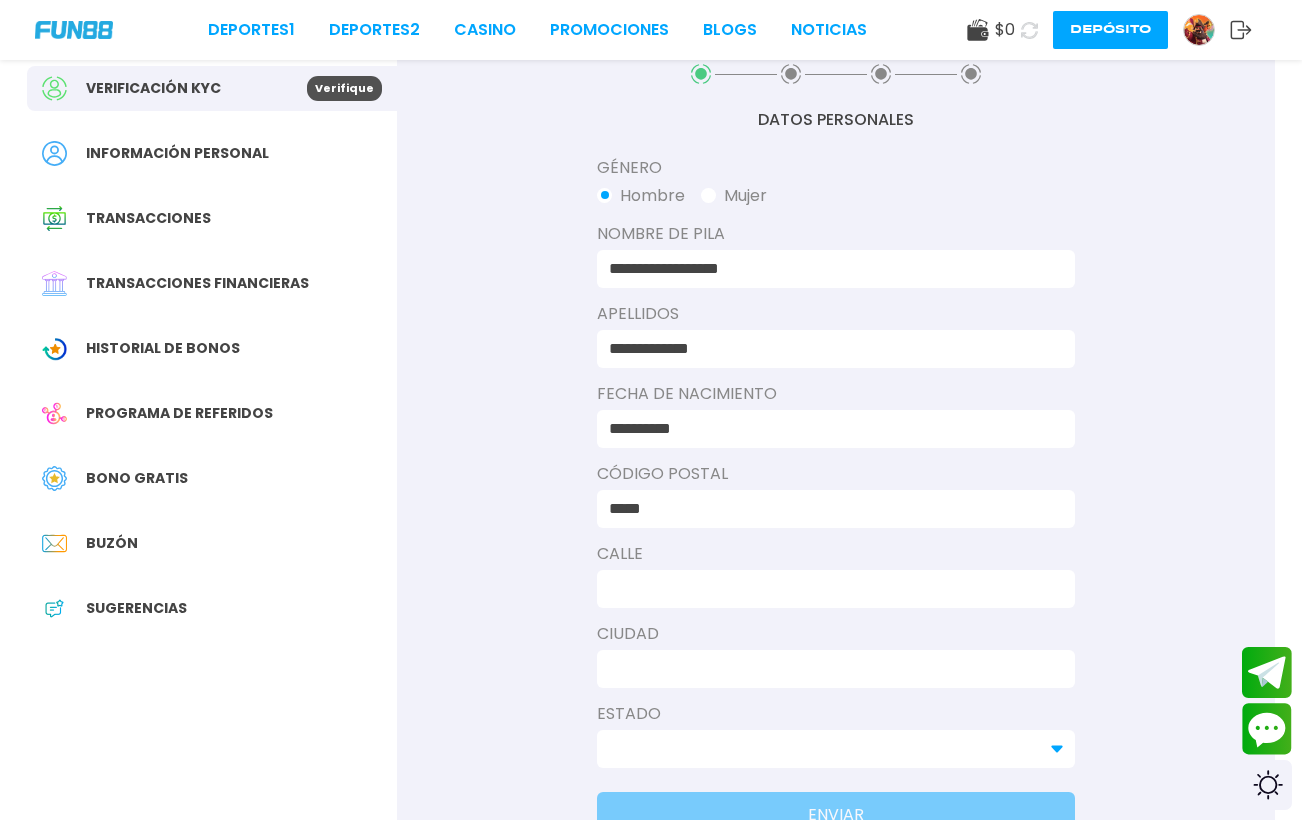 type on "*****" 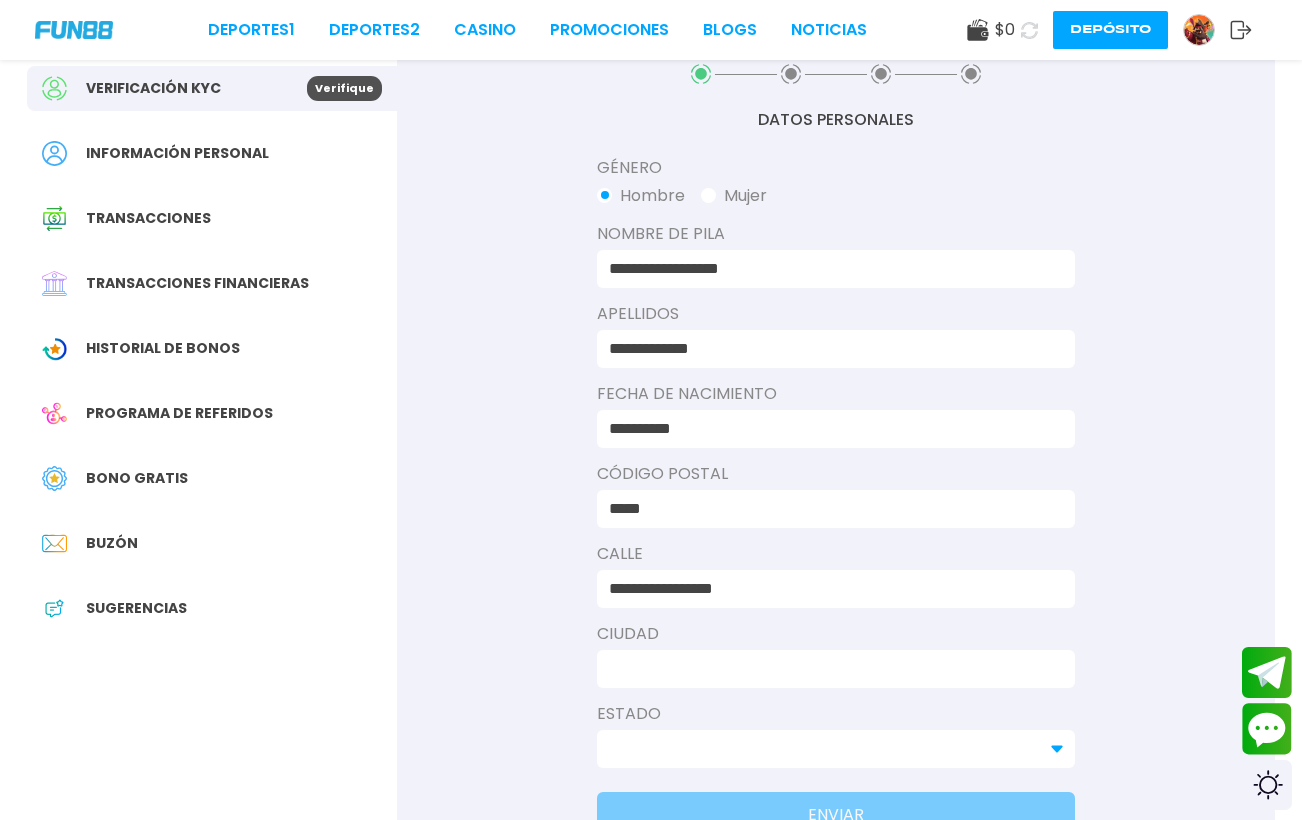 type on "**********" 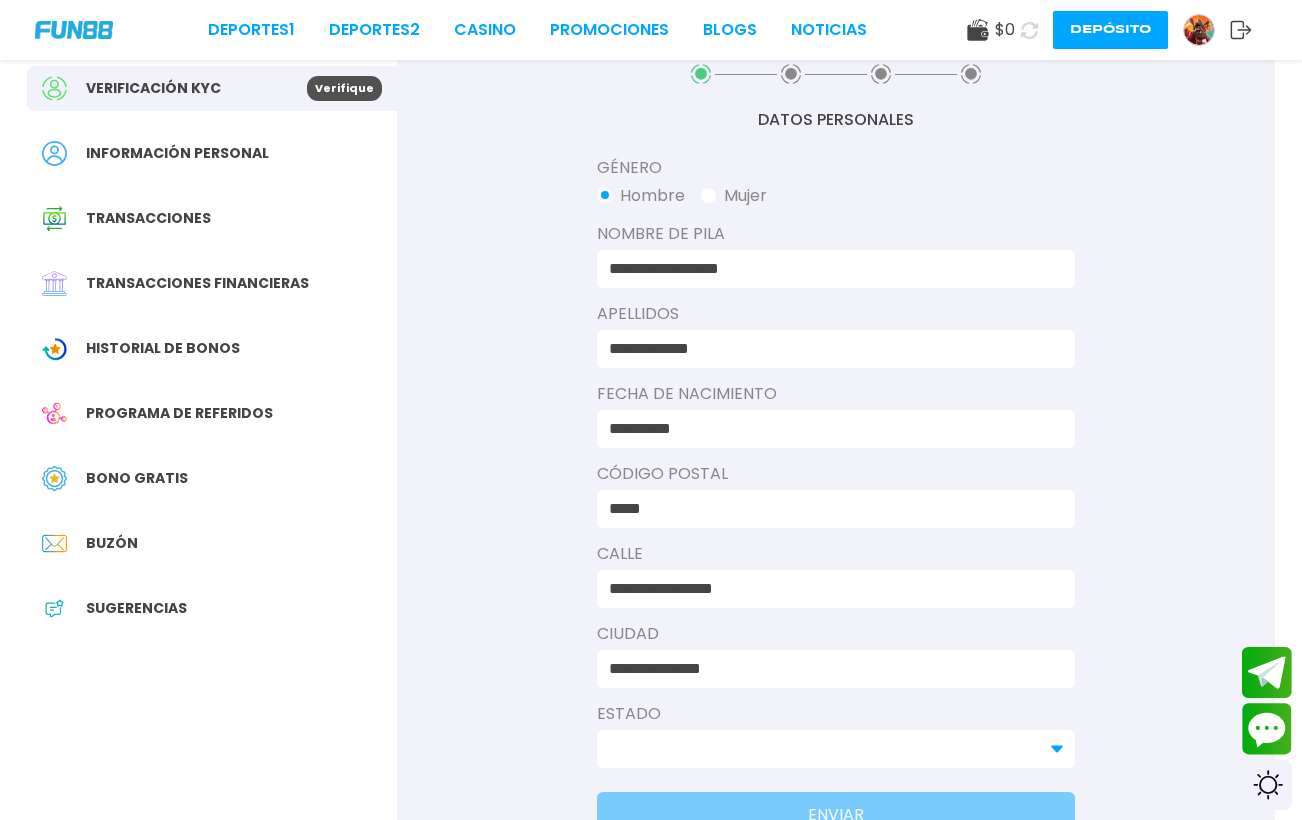 type on "**********" 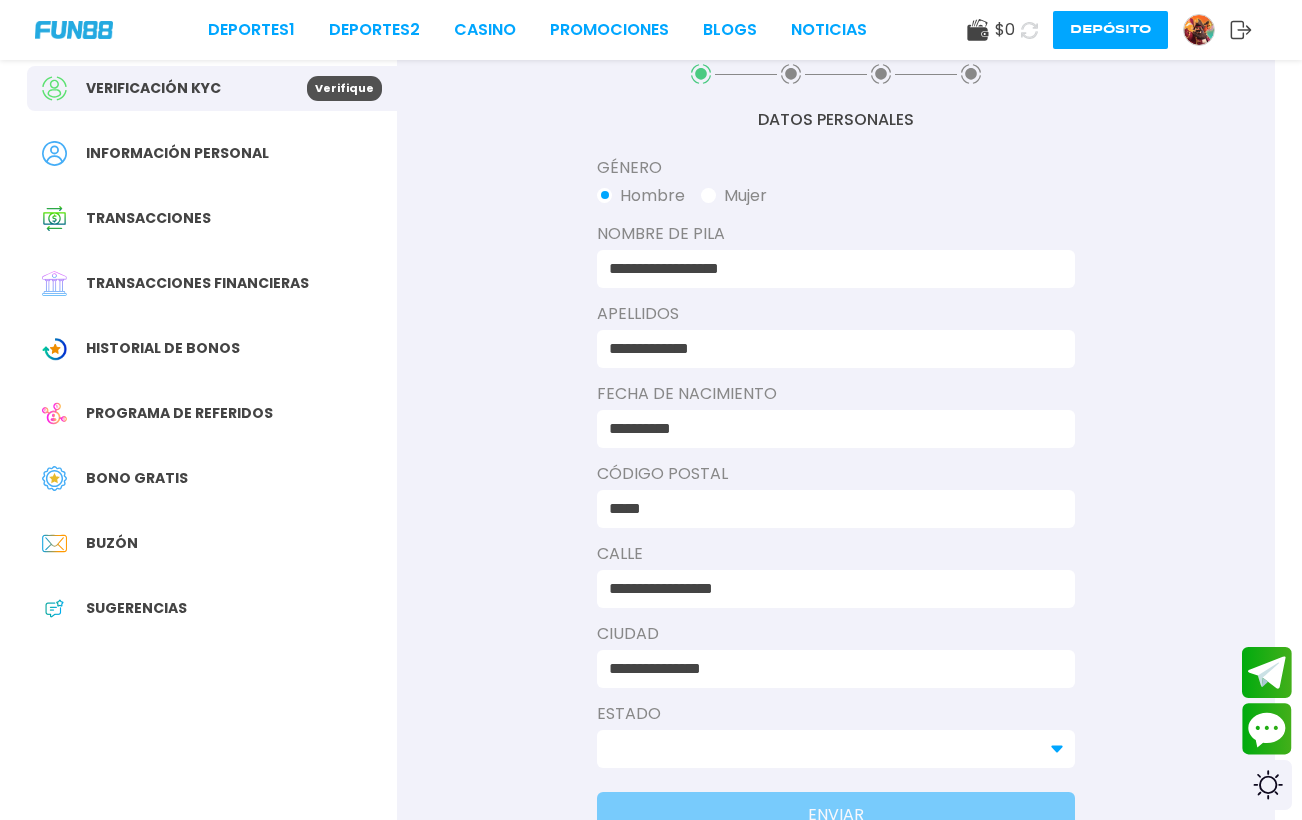click at bounding box center [836, 749] 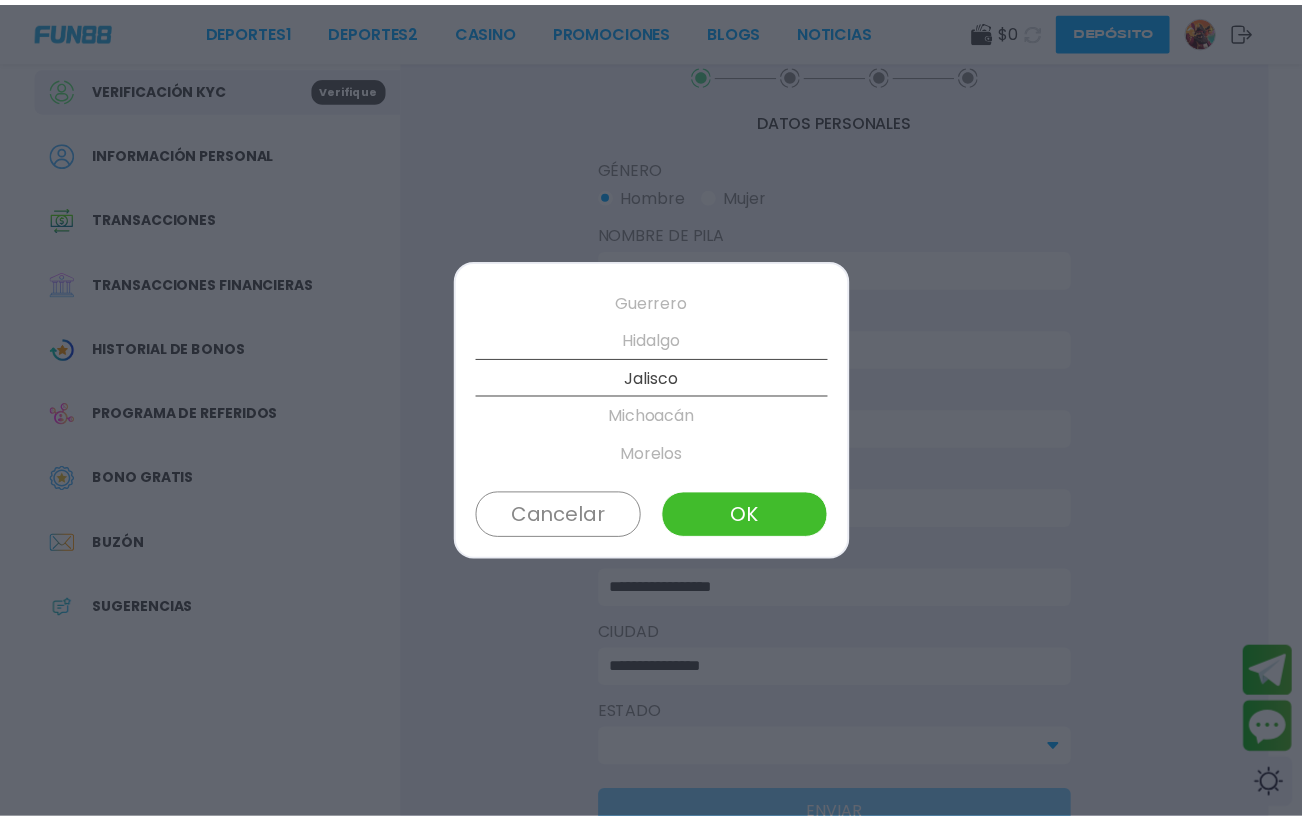scroll, scrollTop: 532, scrollLeft: 0, axis: vertical 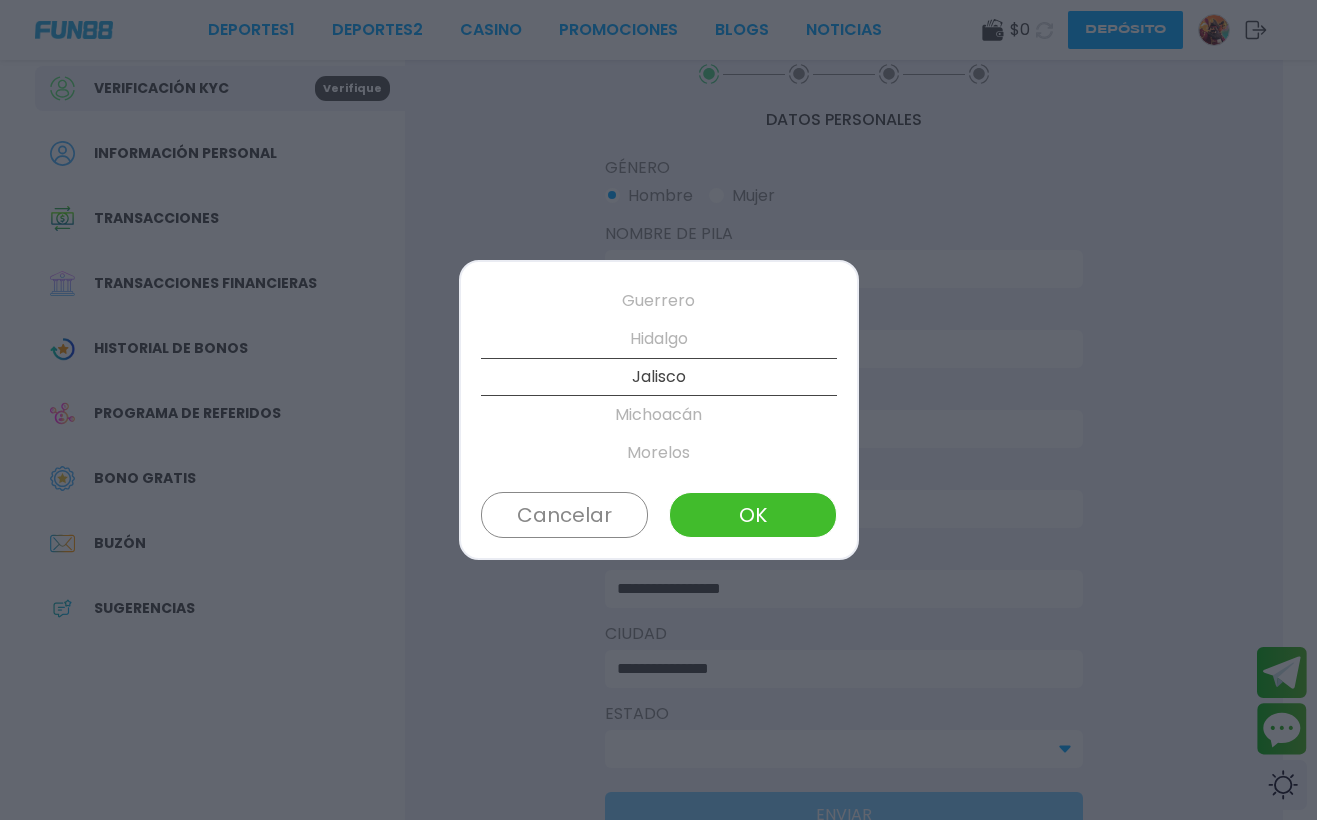 click on "OK" at bounding box center (752, 515) 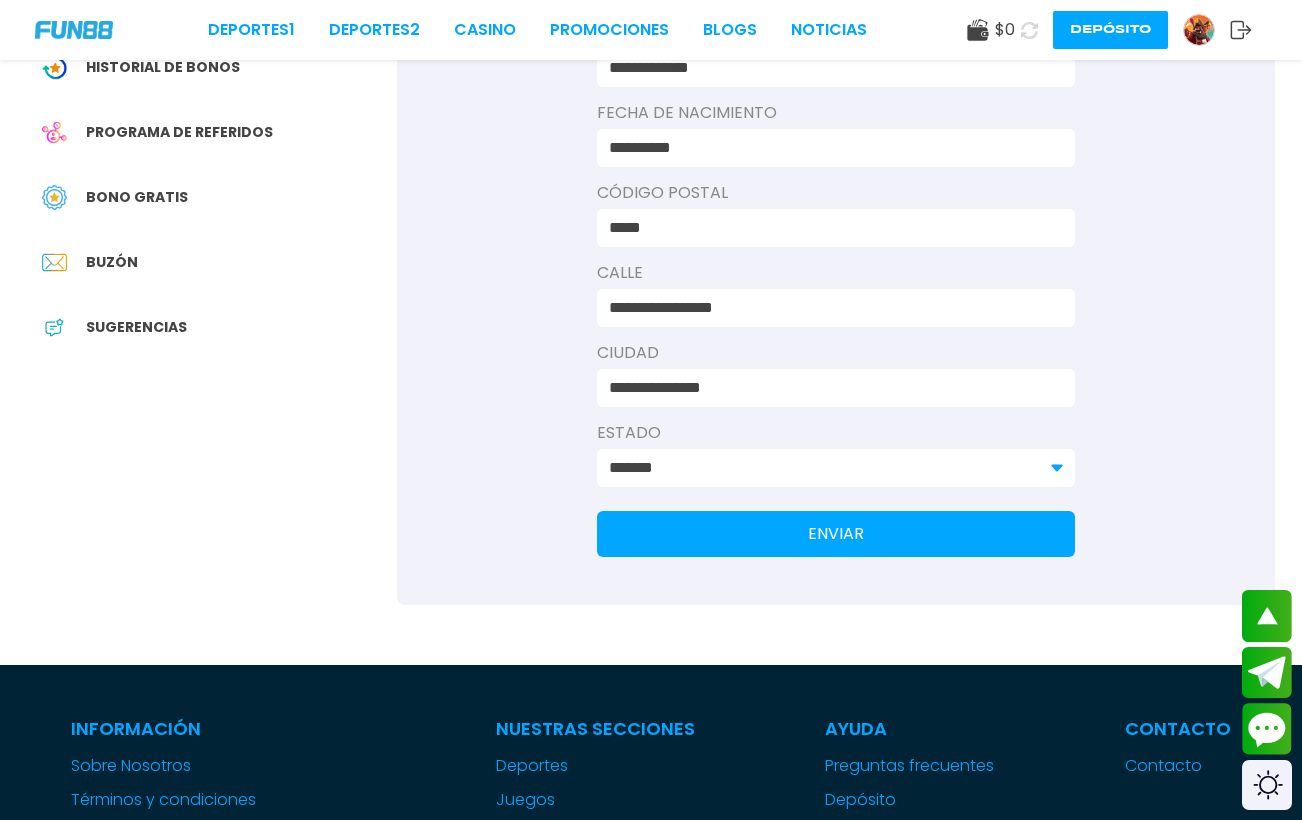 scroll, scrollTop: 381, scrollLeft: 0, axis: vertical 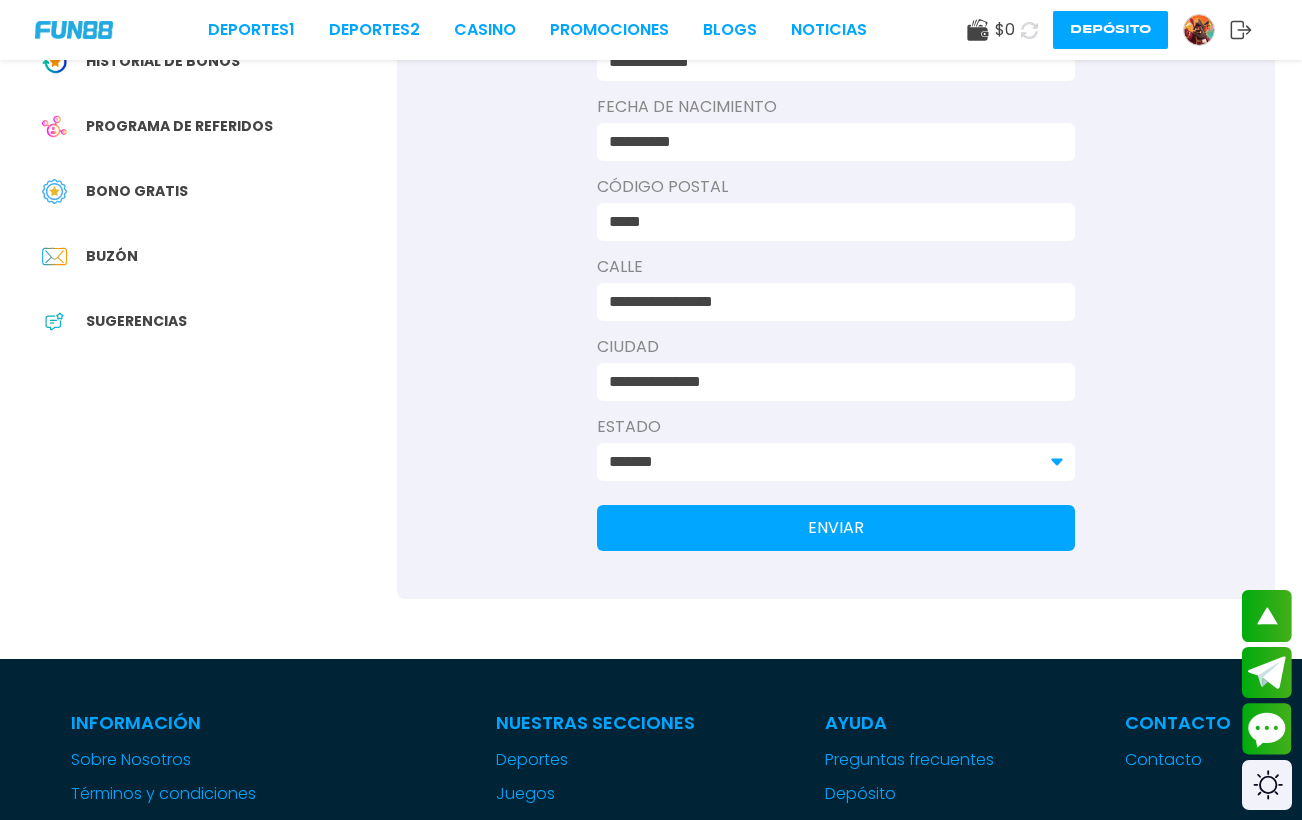 click on "ENVIAR" at bounding box center (836, 528) 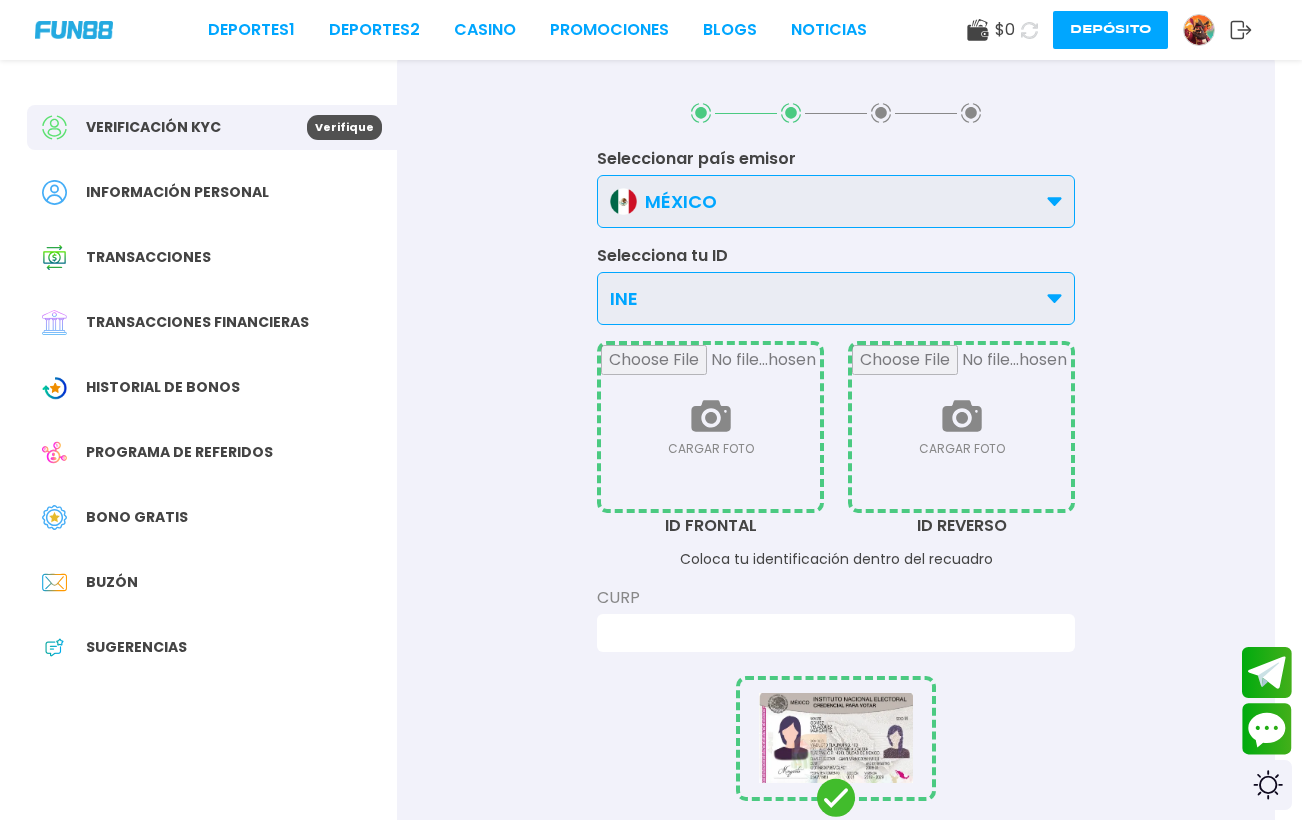 scroll, scrollTop: 67, scrollLeft: 0, axis: vertical 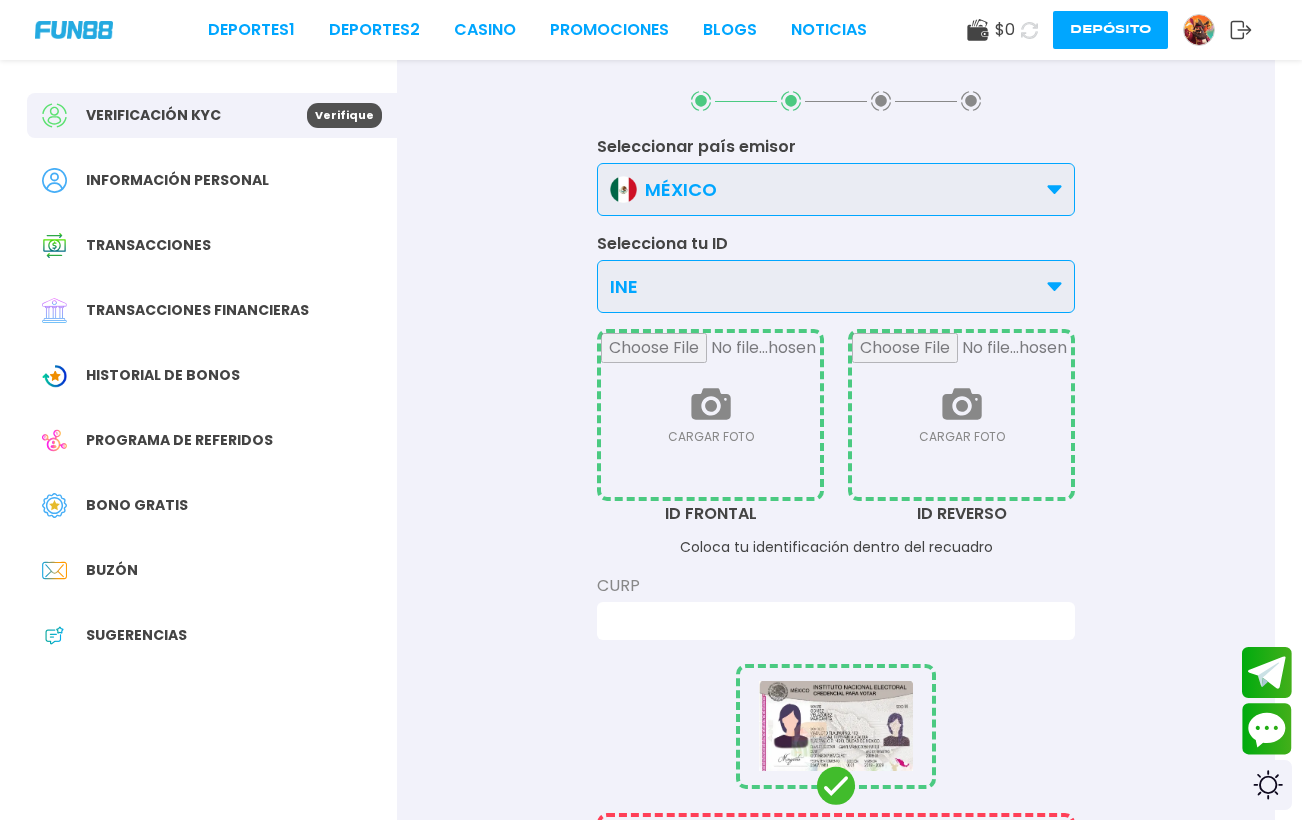 click at bounding box center [710, 415] 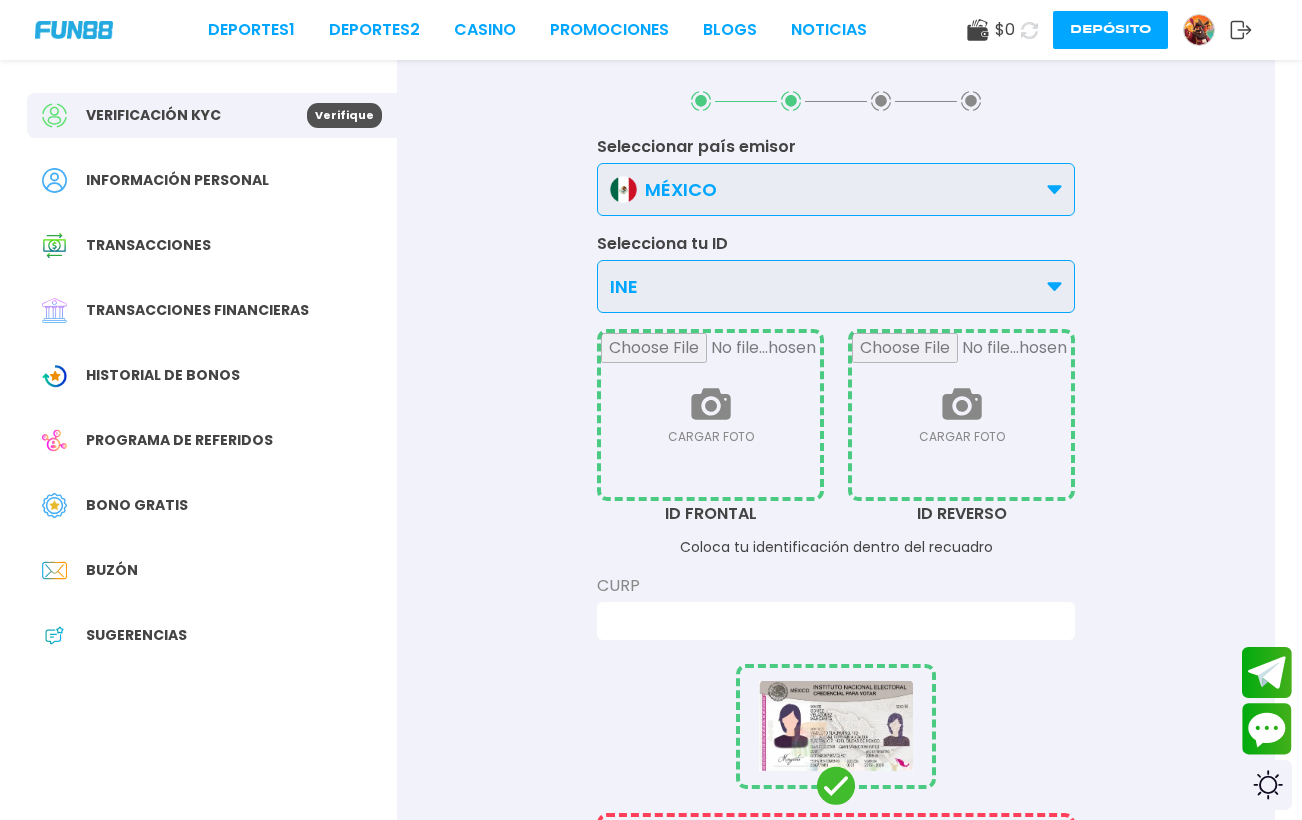 type on "**********" 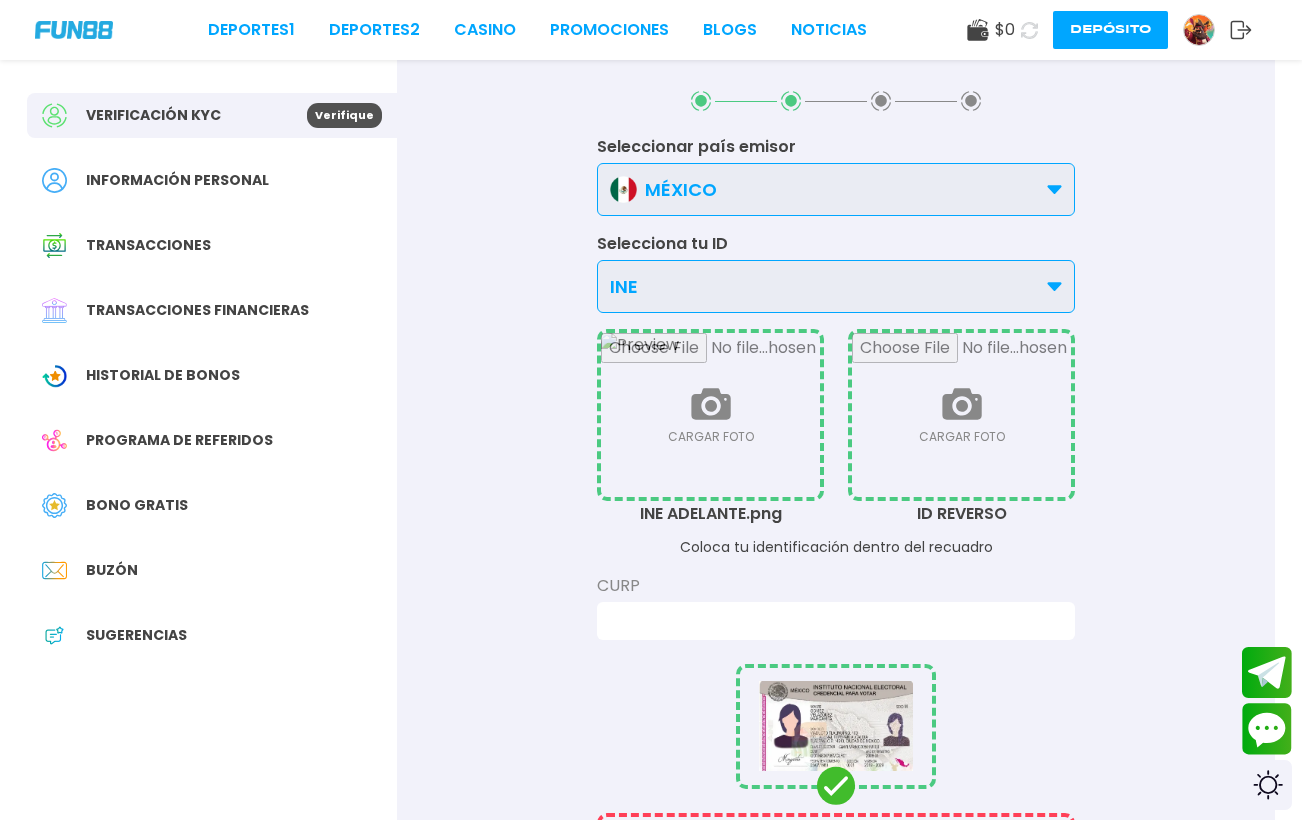 click at bounding box center [961, 415] 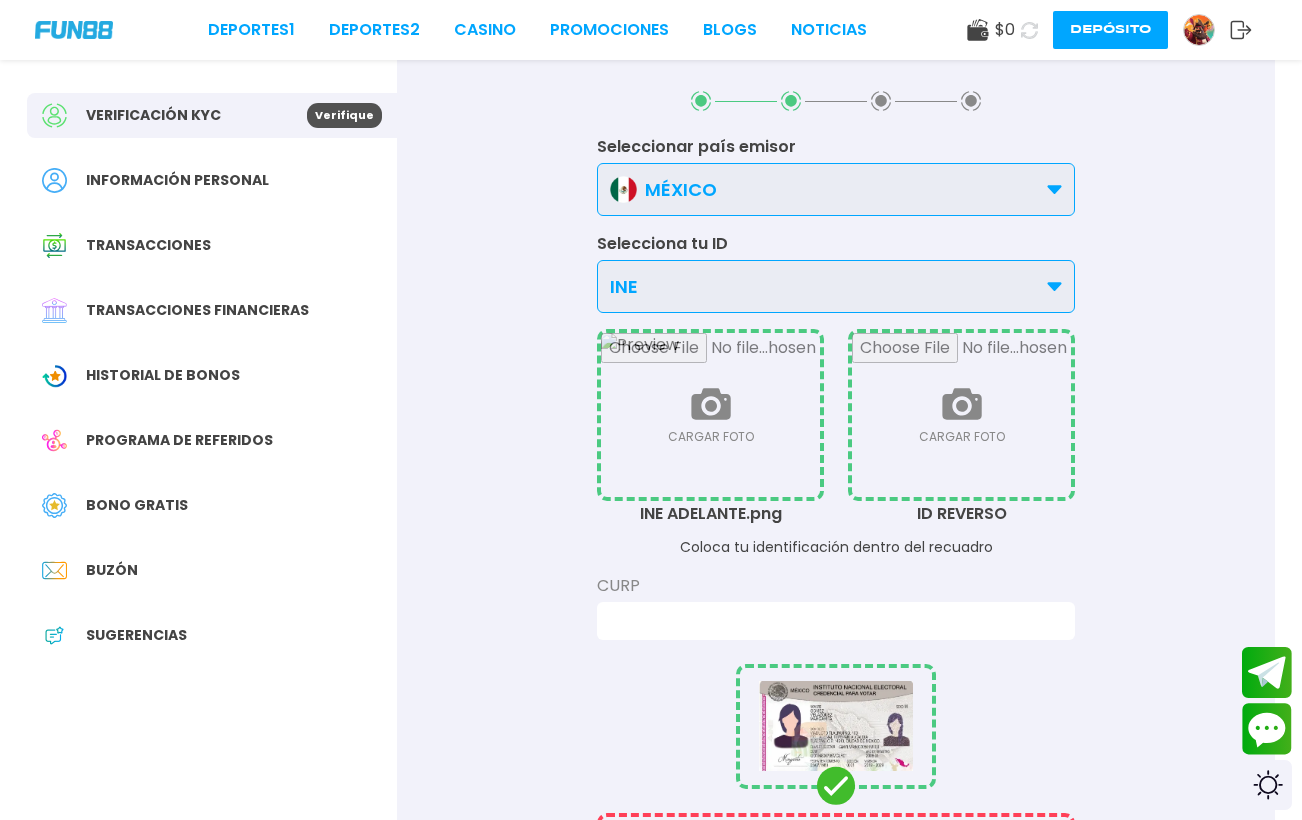 type on "**********" 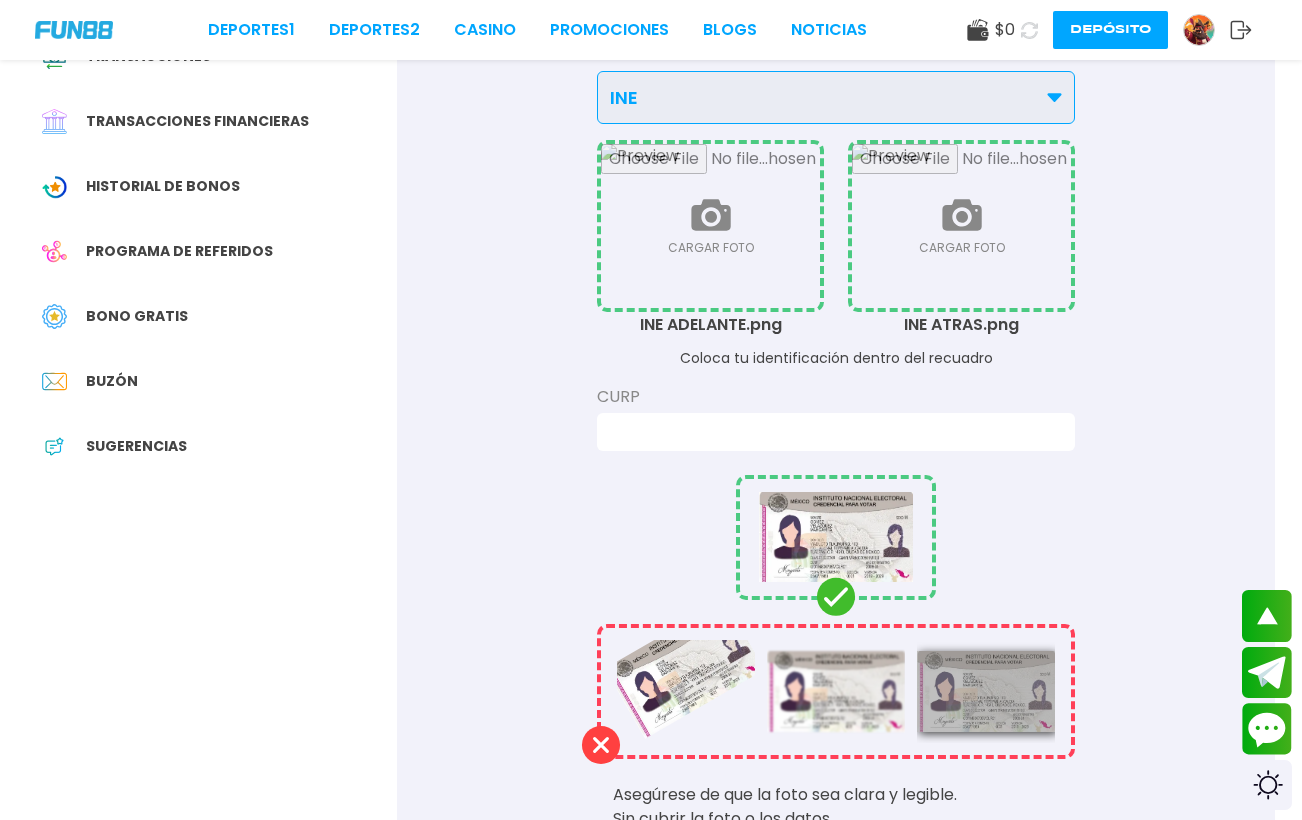 scroll, scrollTop: 277, scrollLeft: 0, axis: vertical 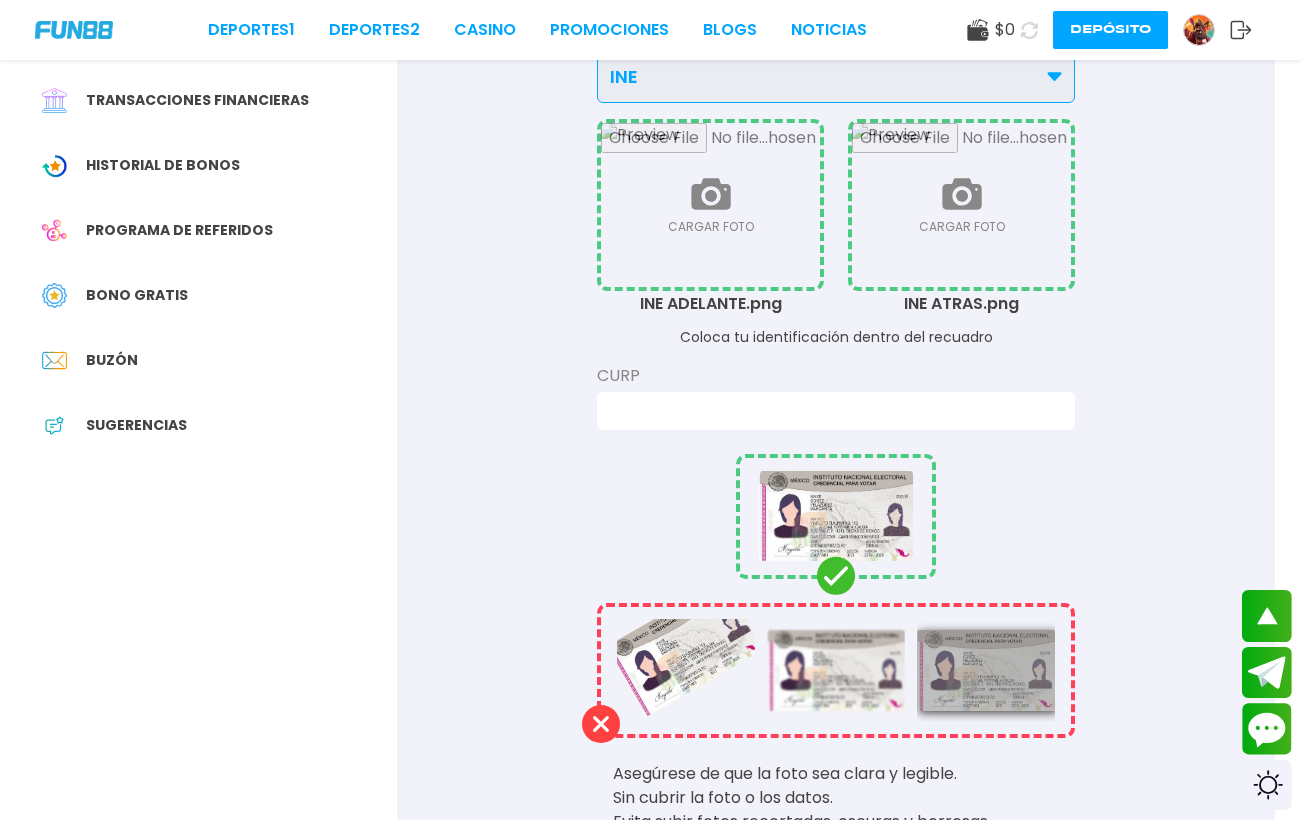 click on "CURP" at bounding box center (836, 376) 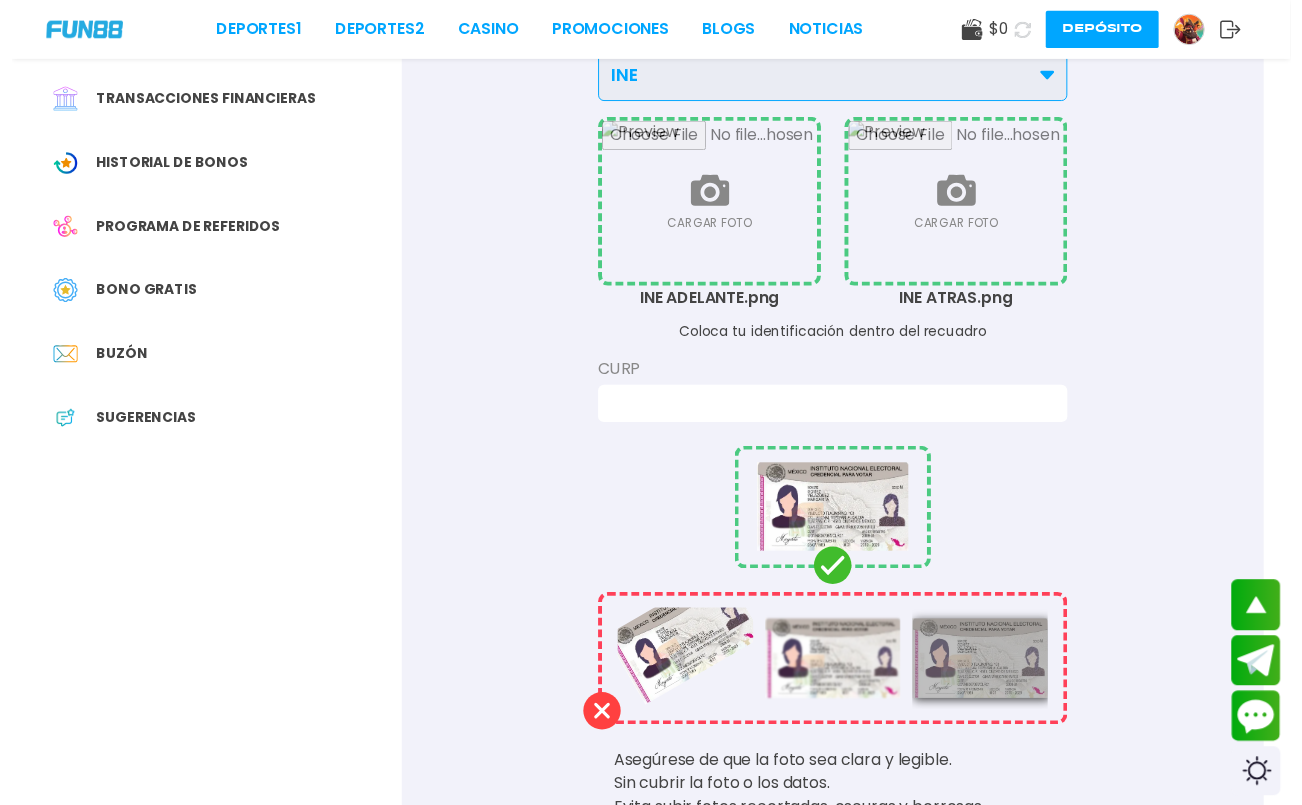 scroll, scrollTop: 137, scrollLeft: 0, axis: vertical 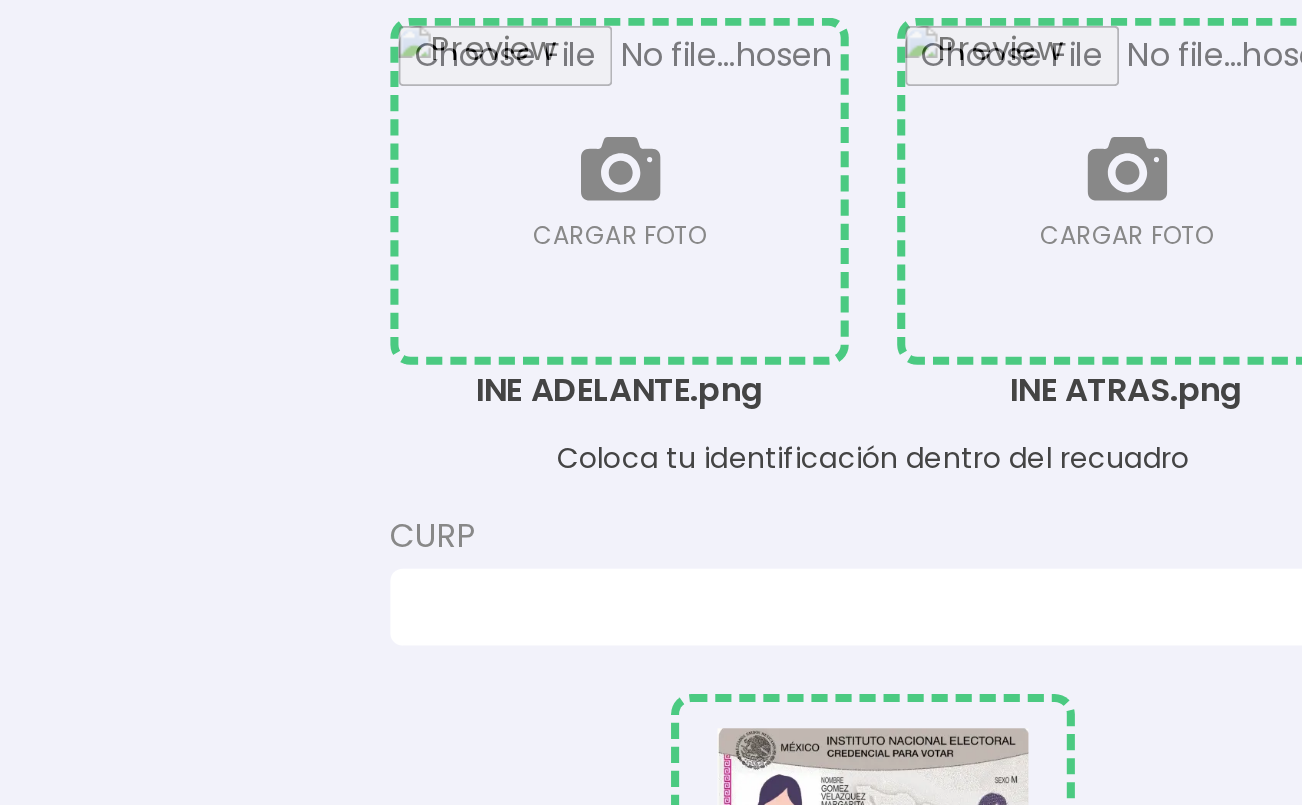paste on "*********" 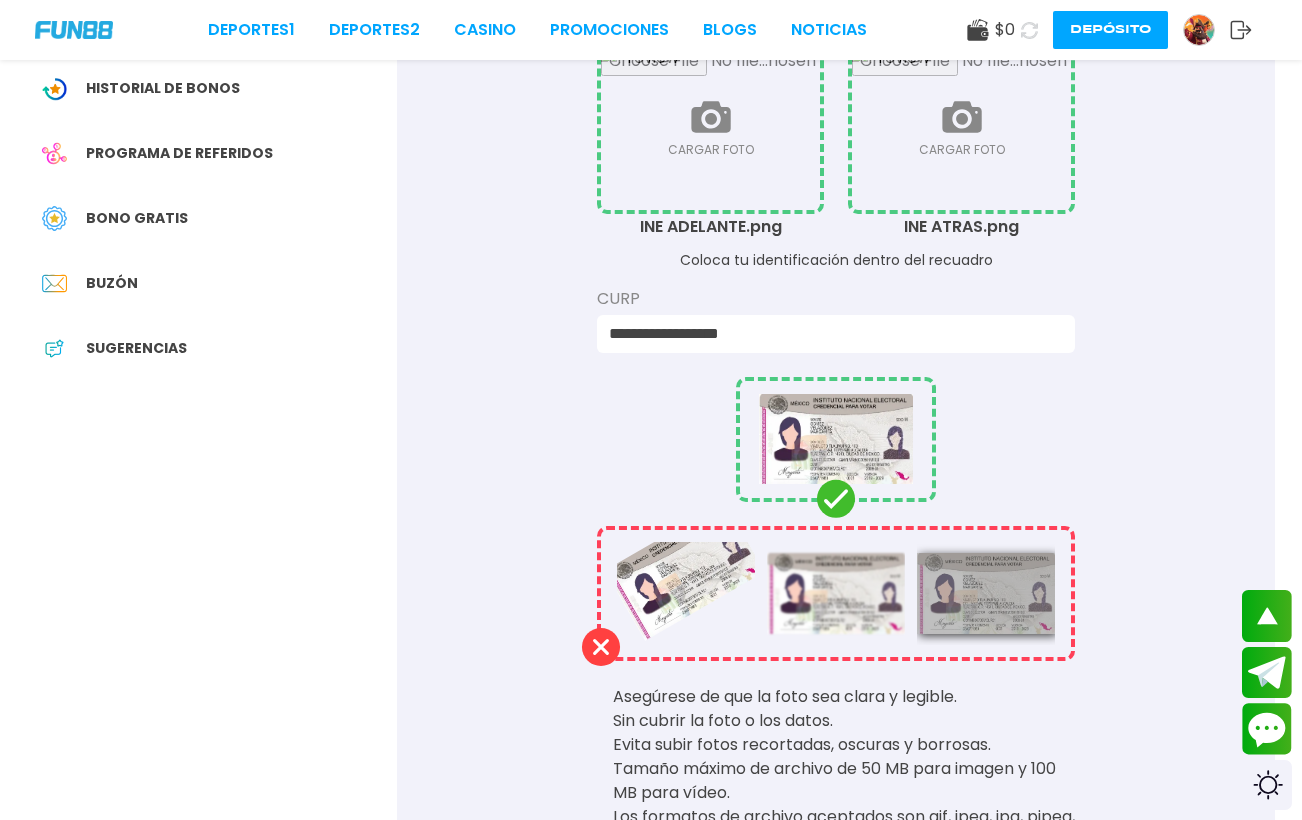 type on "**********" 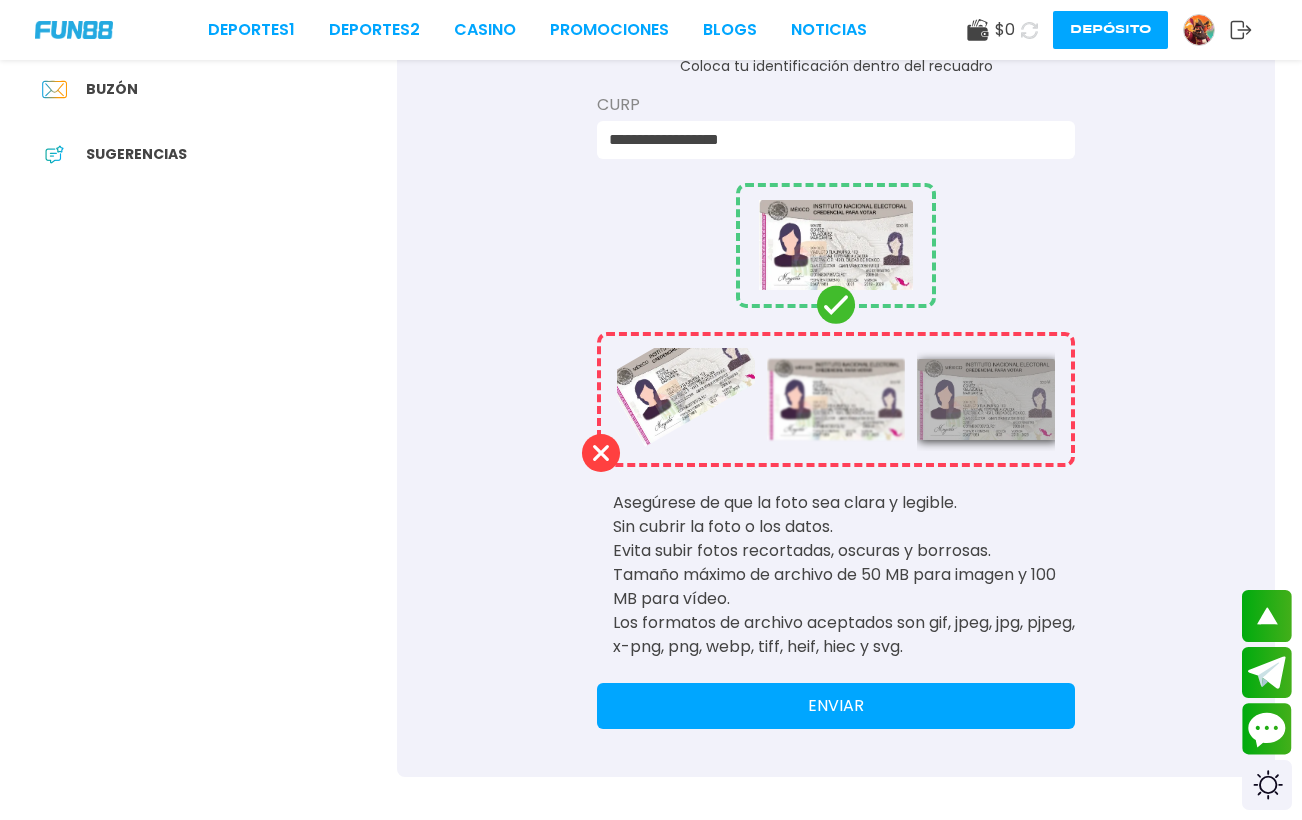 scroll, scrollTop: 568, scrollLeft: 0, axis: vertical 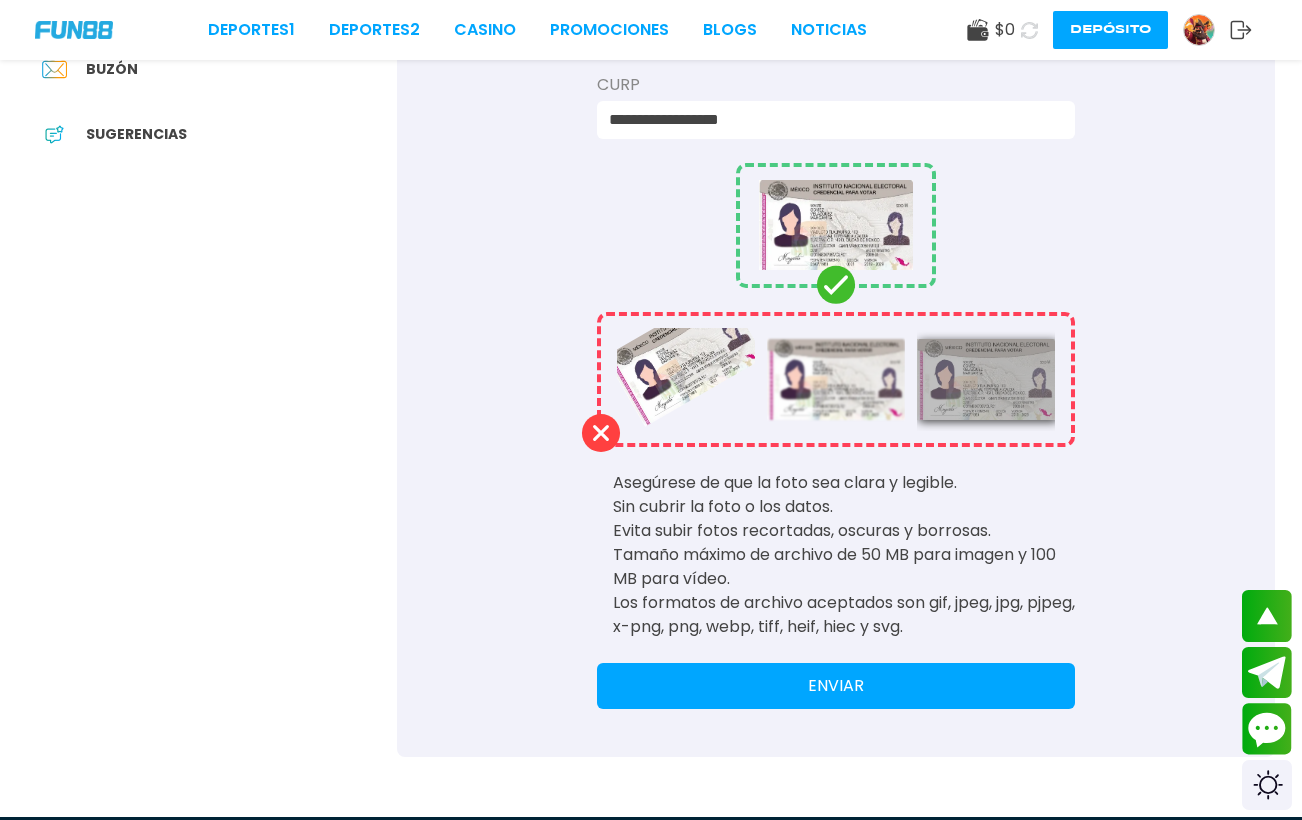 click on "ENVIAR" at bounding box center (836, 686) 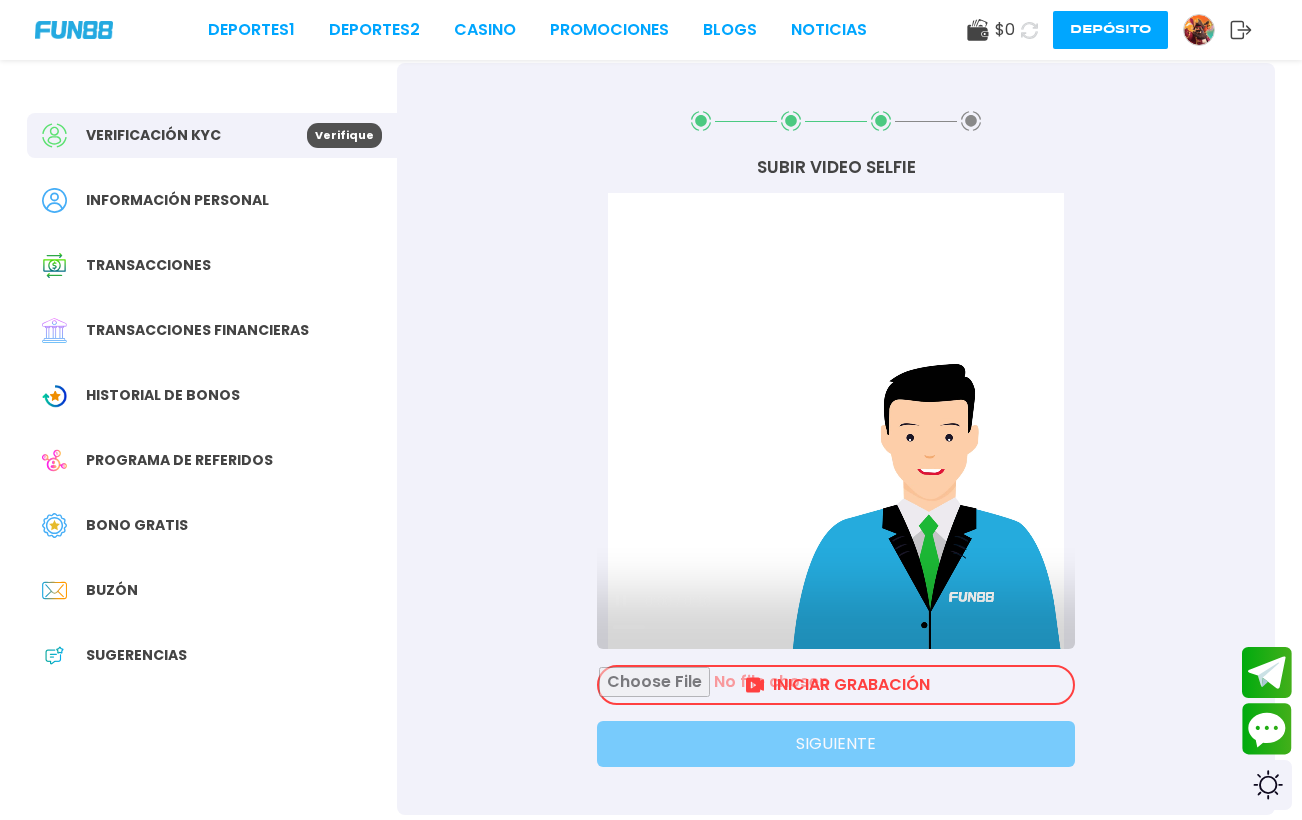 scroll, scrollTop: 69, scrollLeft: 0, axis: vertical 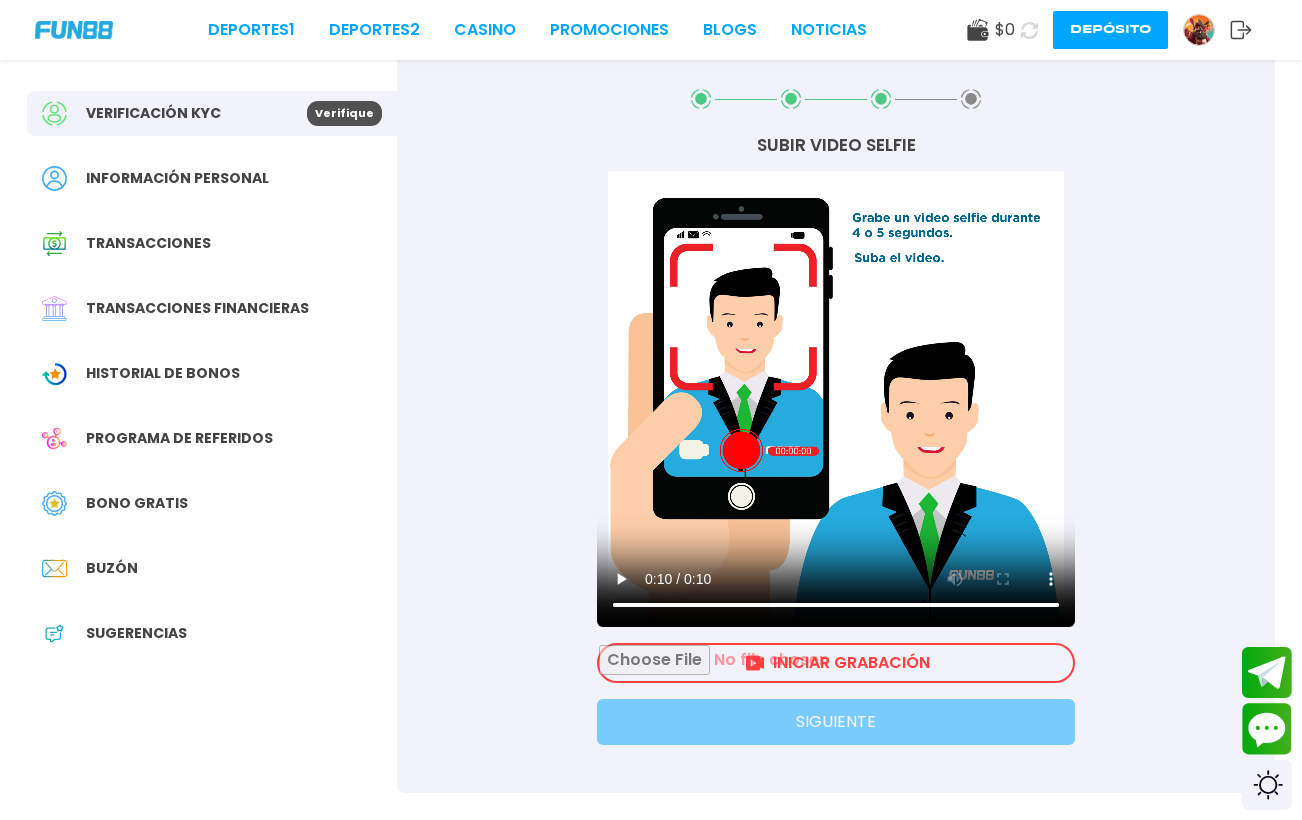 click at bounding box center [836, 663] 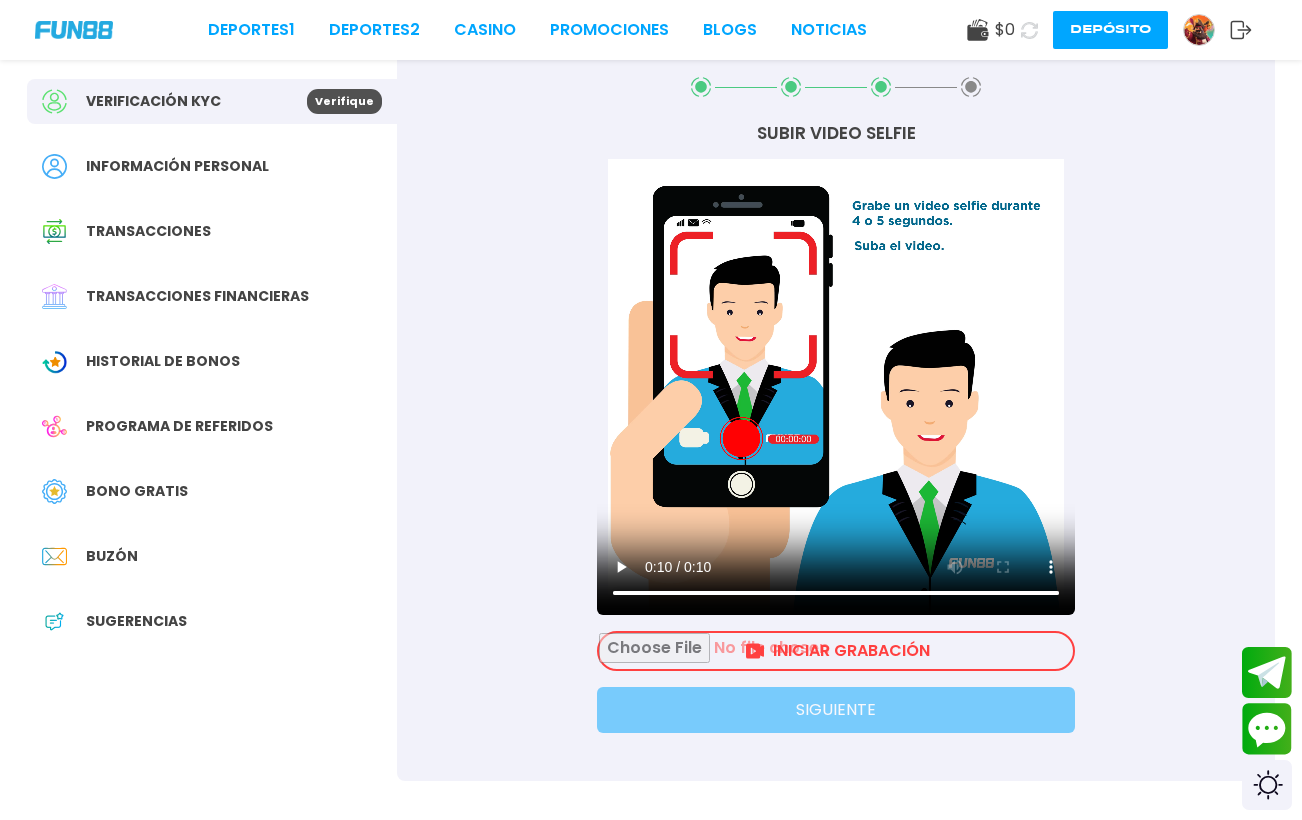 scroll, scrollTop: 28, scrollLeft: 0, axis: vertical 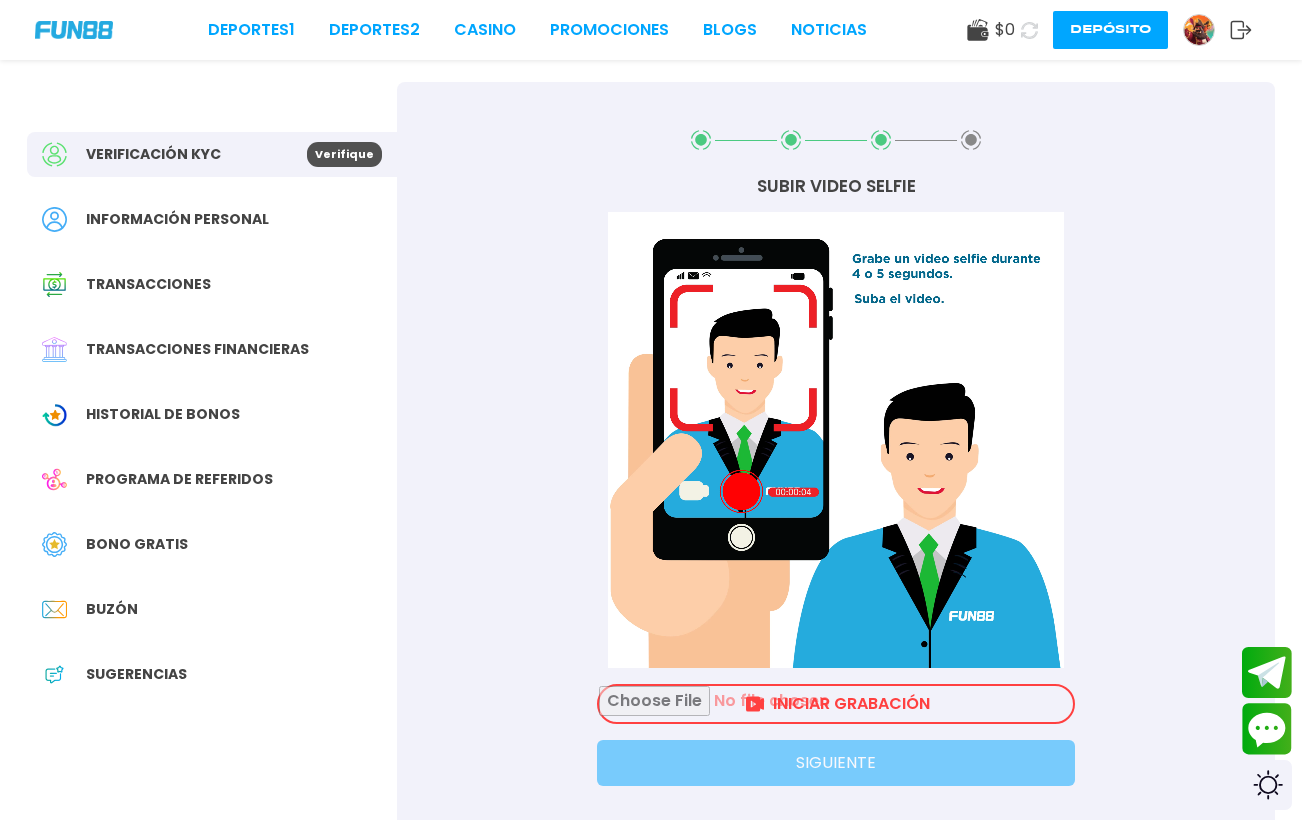click on "SUBIR VIDEO SELFIE Su navegador no soporta la etiqueta de vídeo. INICIAR GRABACIÓN SIGUIENTE" at bounding box center [836, 458] 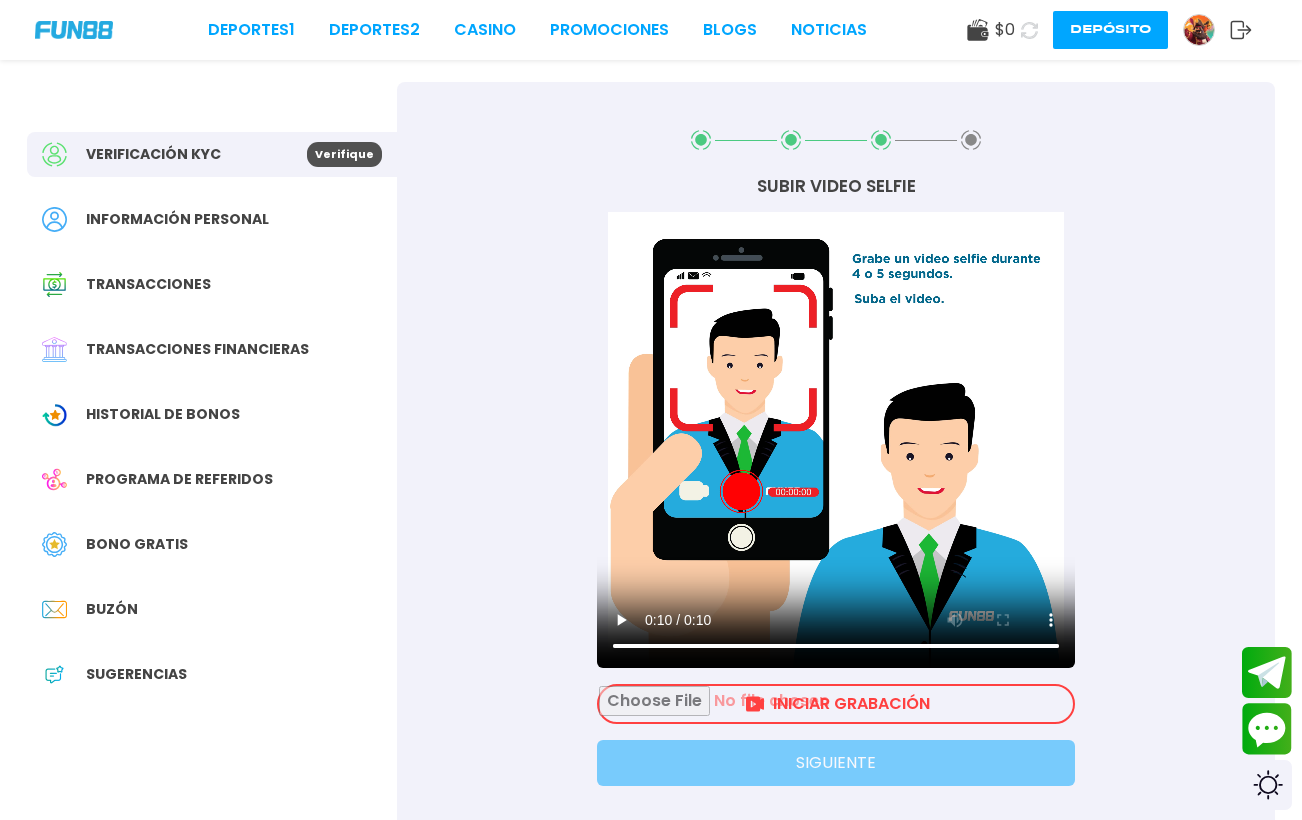 click at bounding box center [836, 704] 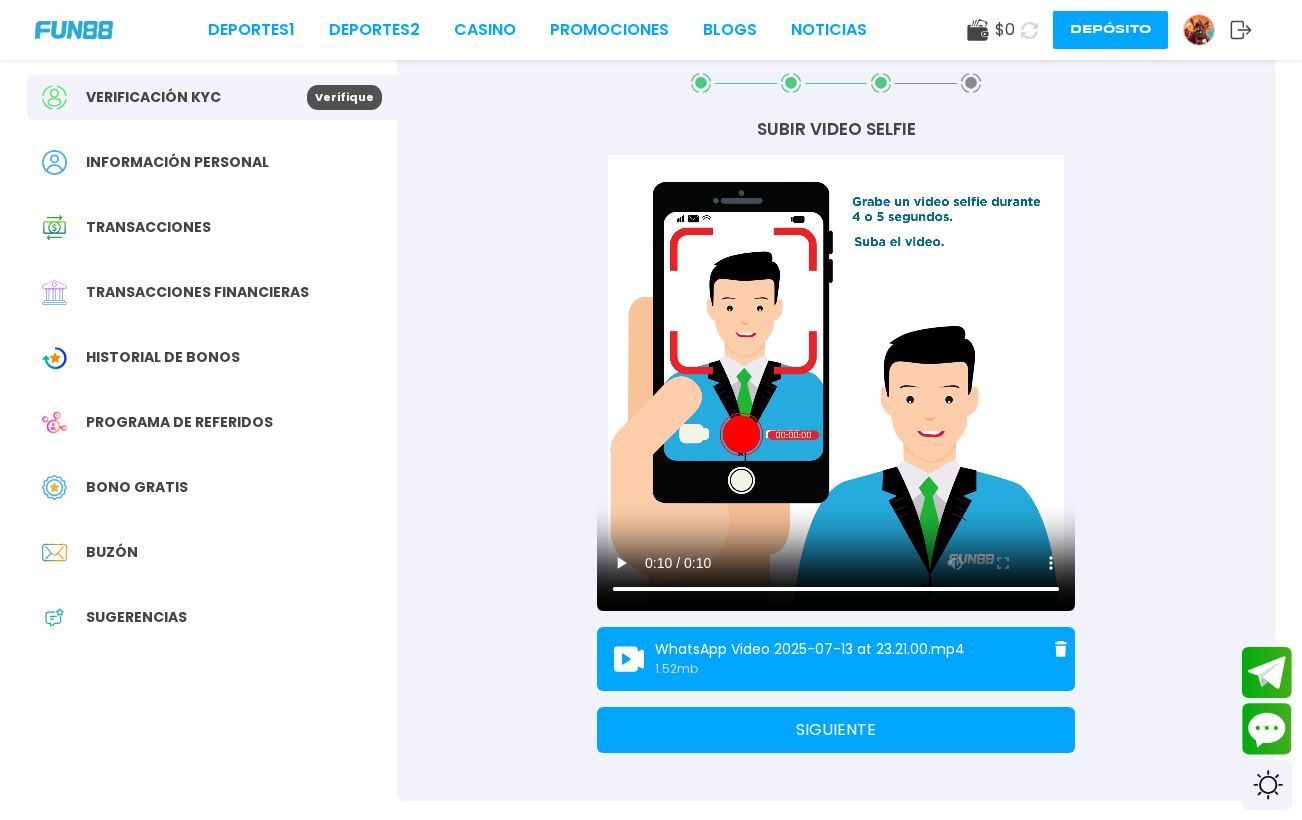 scroll, scrollTop: 100, scrollLeft: 0, axis: vertical 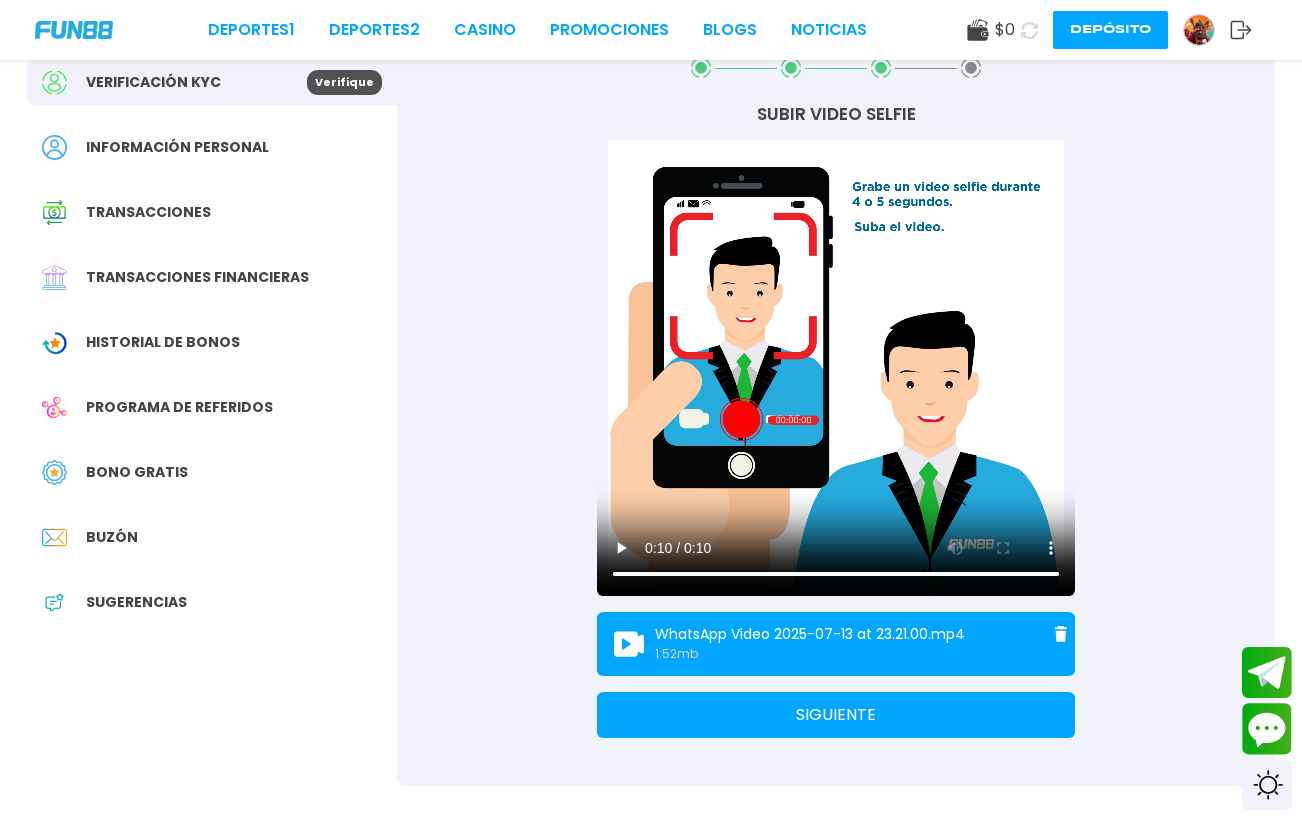 click on "SIGUIENTE" at bounding box center [836, 715] 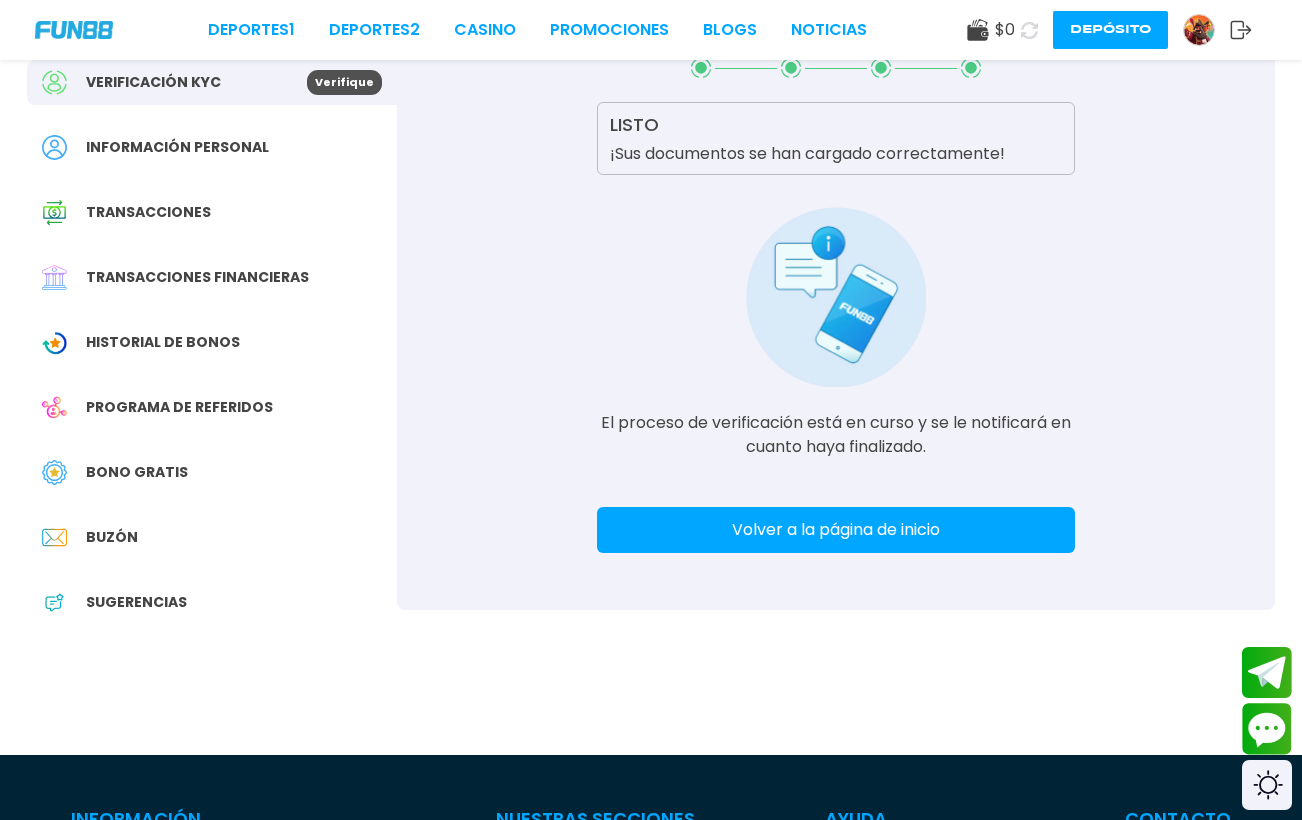 scroll, scrollTop: 0, scrollLeft: 0, axis: both 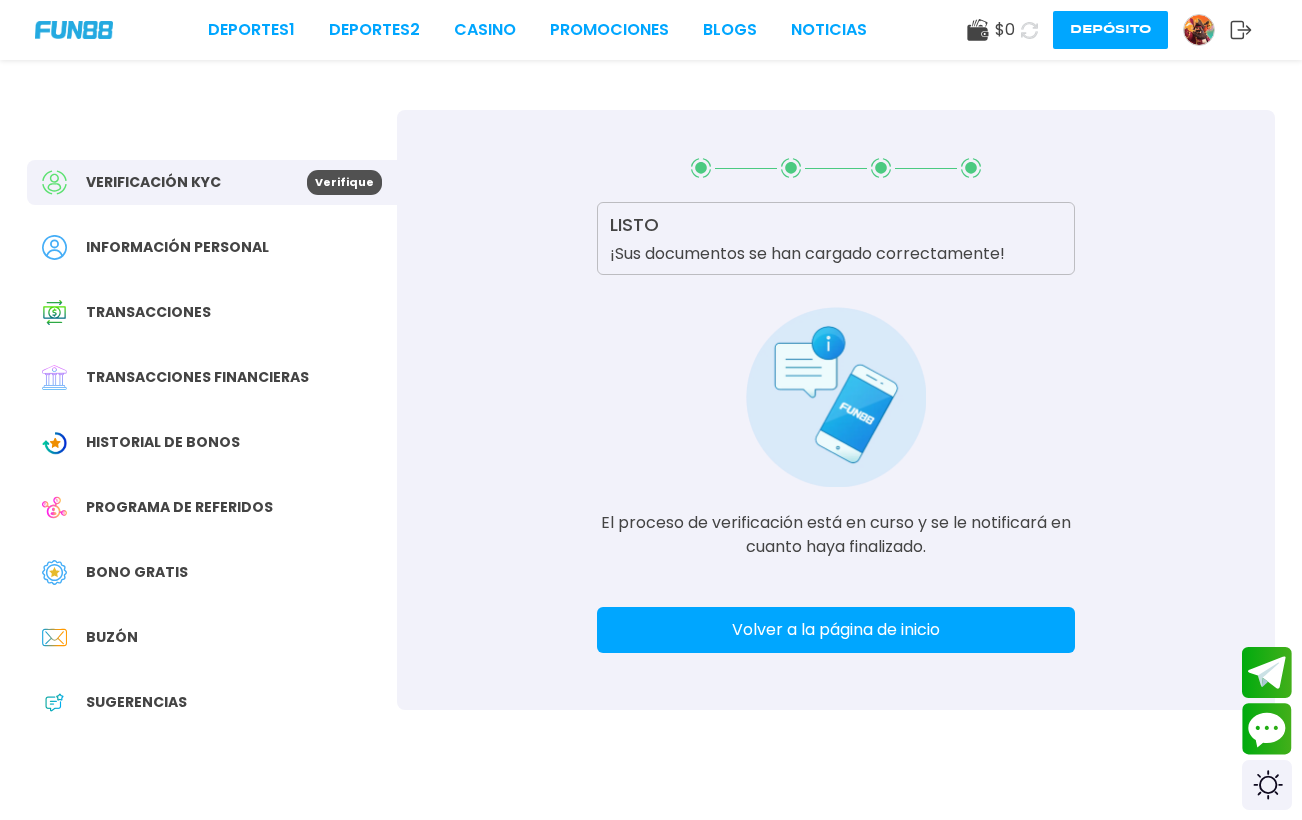 click on "Bono Gratis" at bounding box center [137, 572] 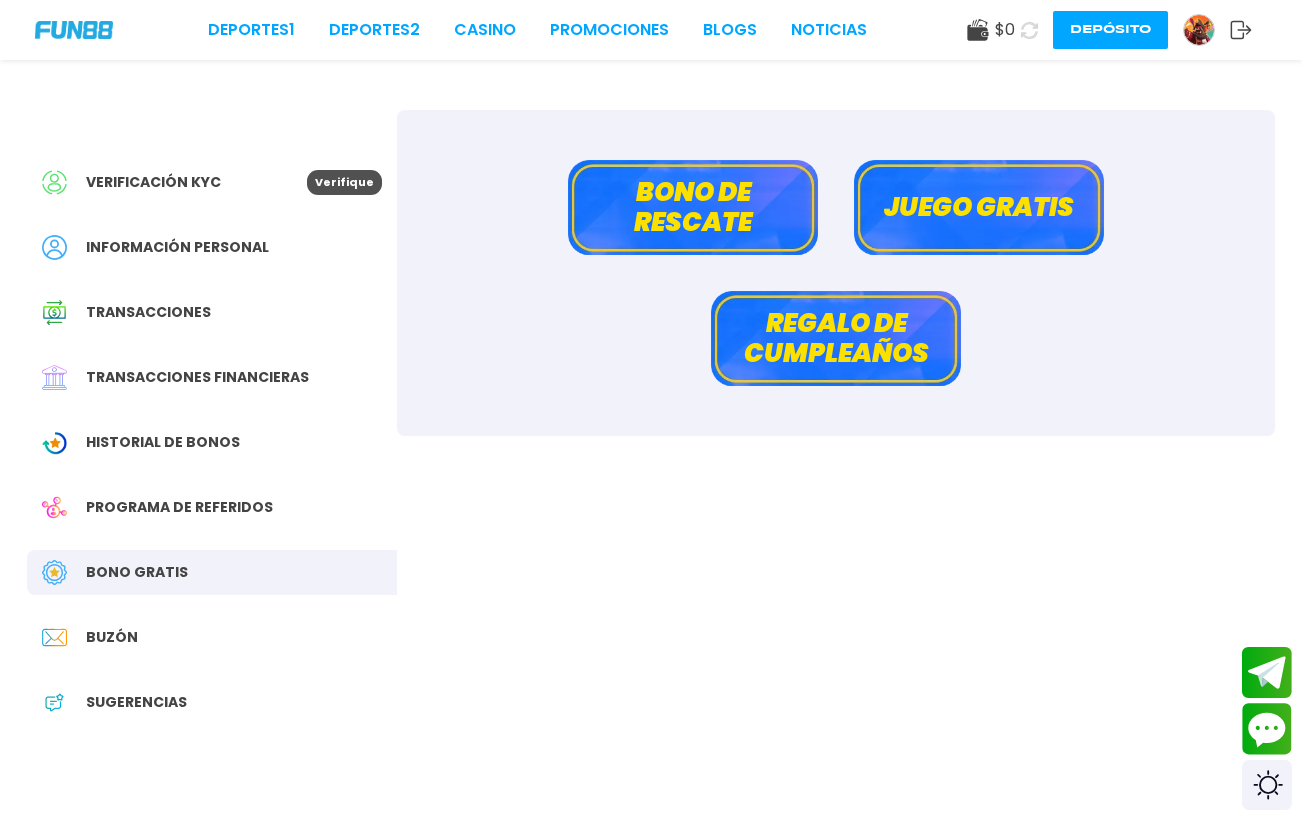 click on "Juego gratis" at bounding box center [979, 207] 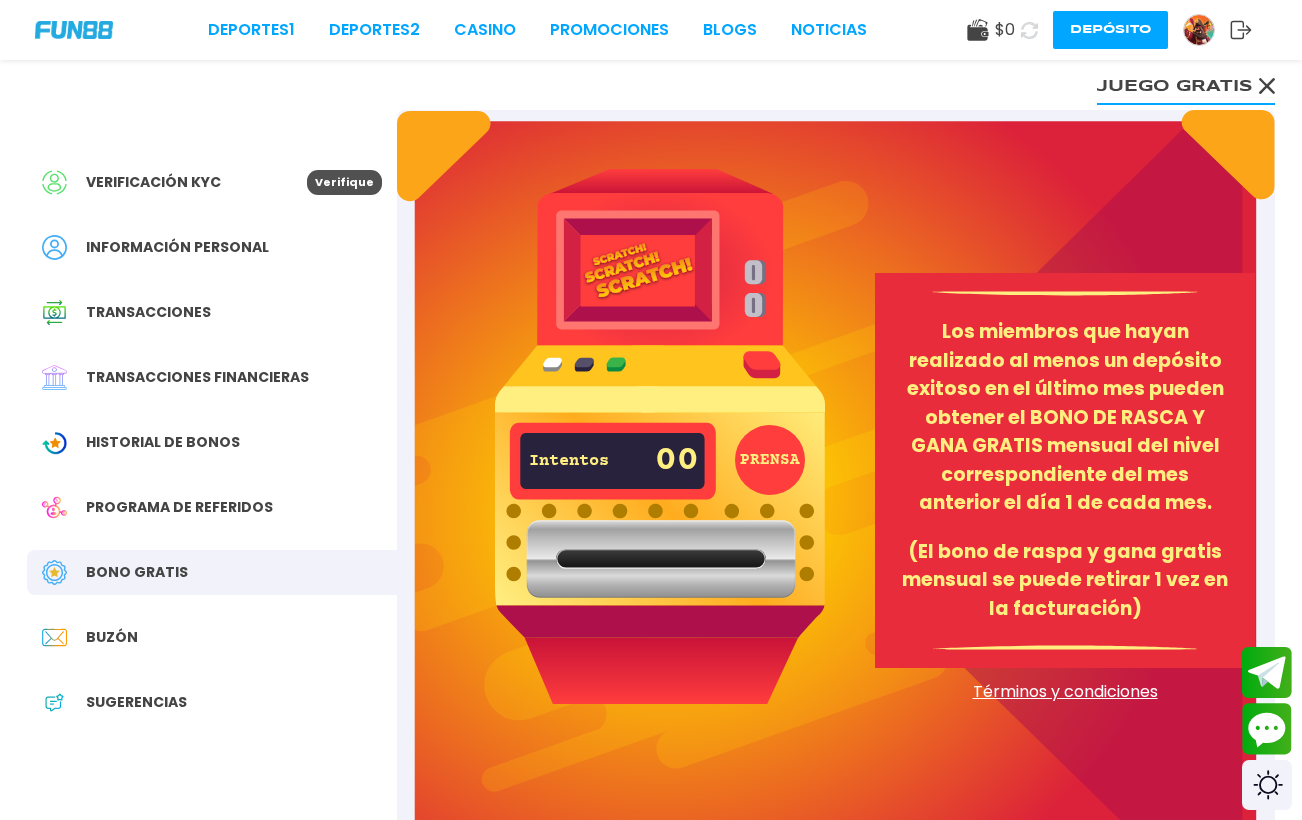 scroll, scrollTop: 0, scrollLeft: 0, axis: both 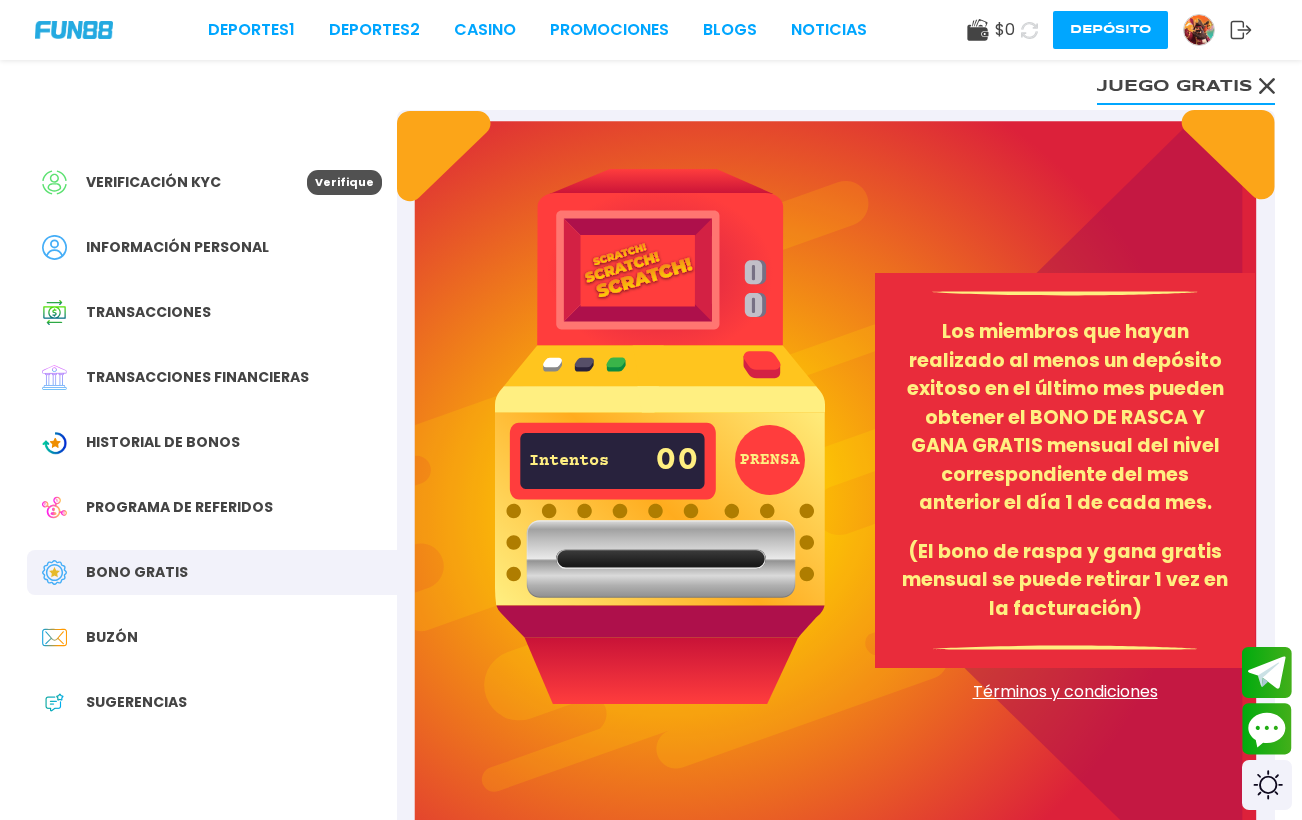 click on "Historial de Bonos" at bounding box center [163, 442] 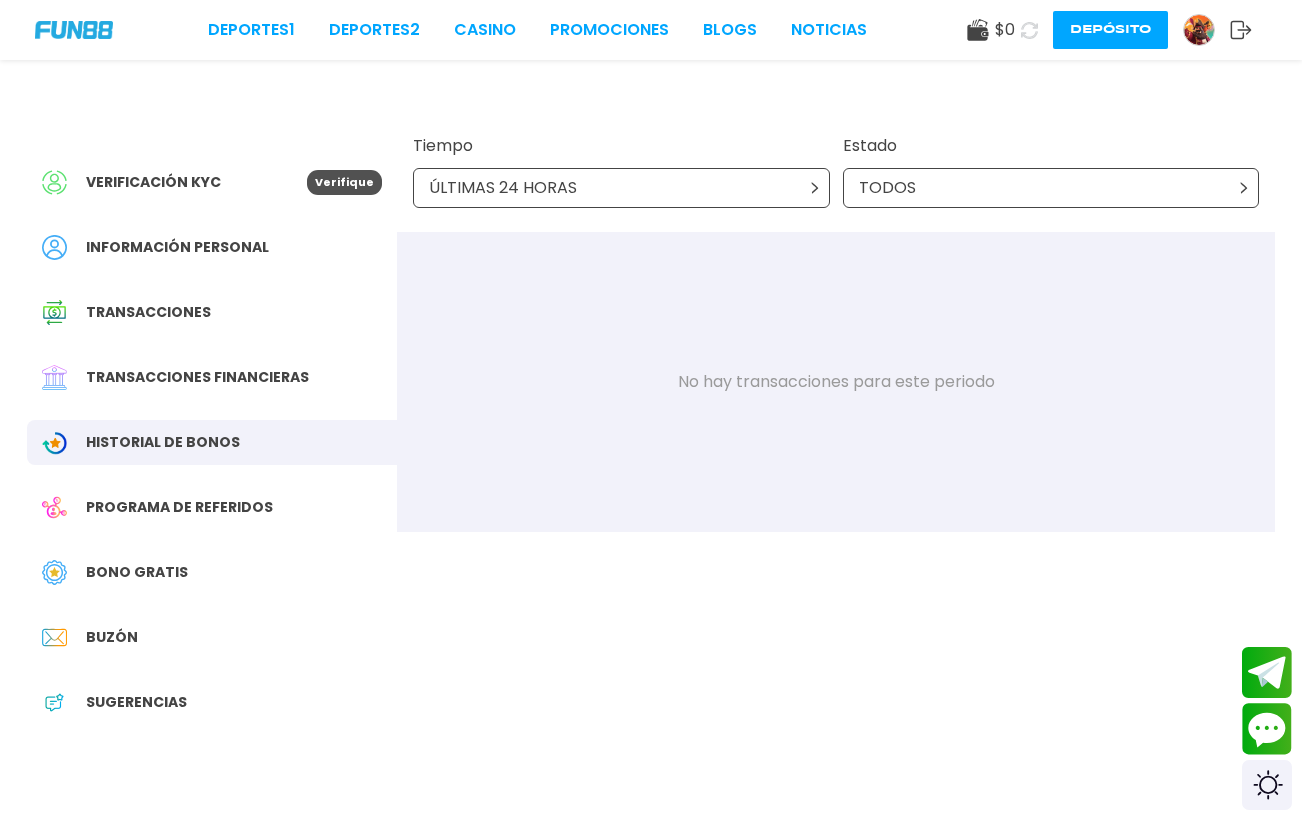 click on "Transacciones financieras" at bounding box center (197, 377) 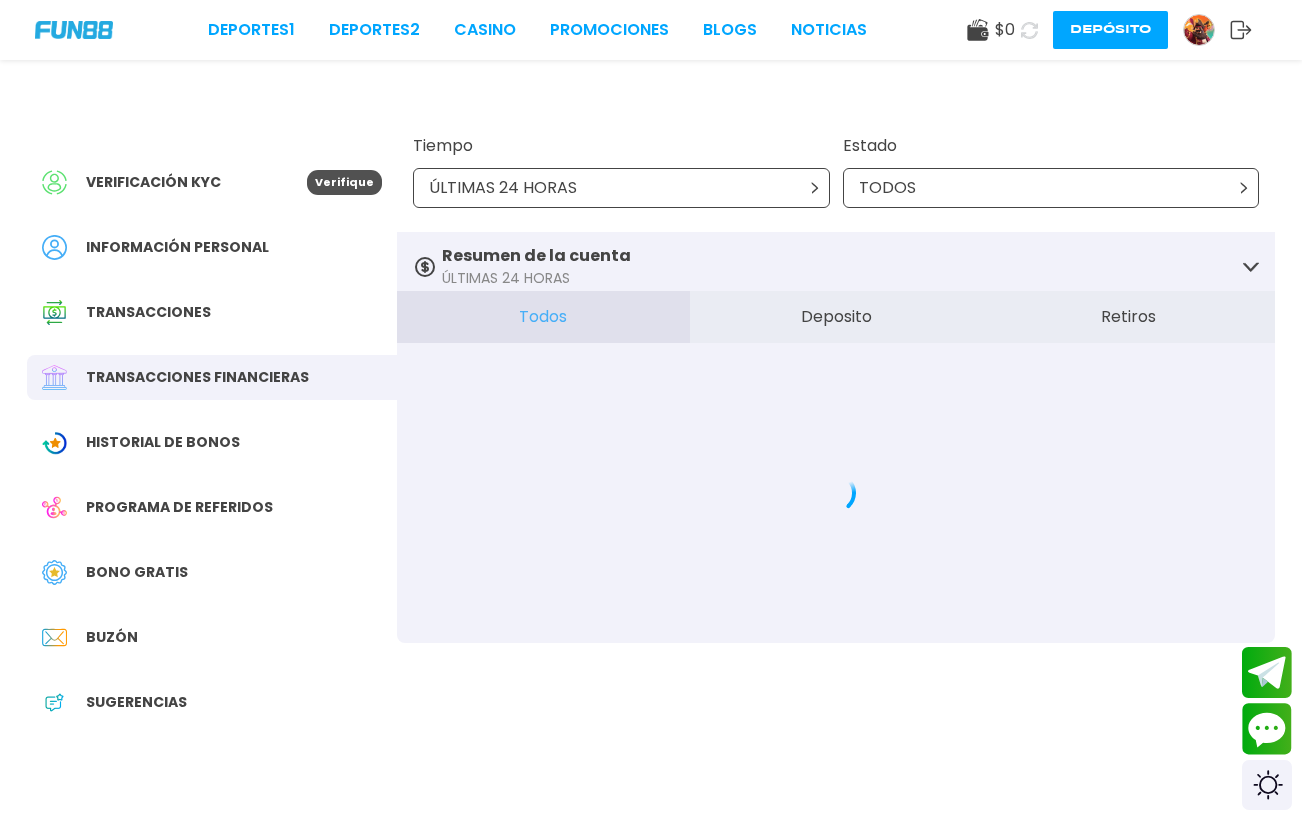 click on "Verificación KYC" at bounding box center [153, 182] 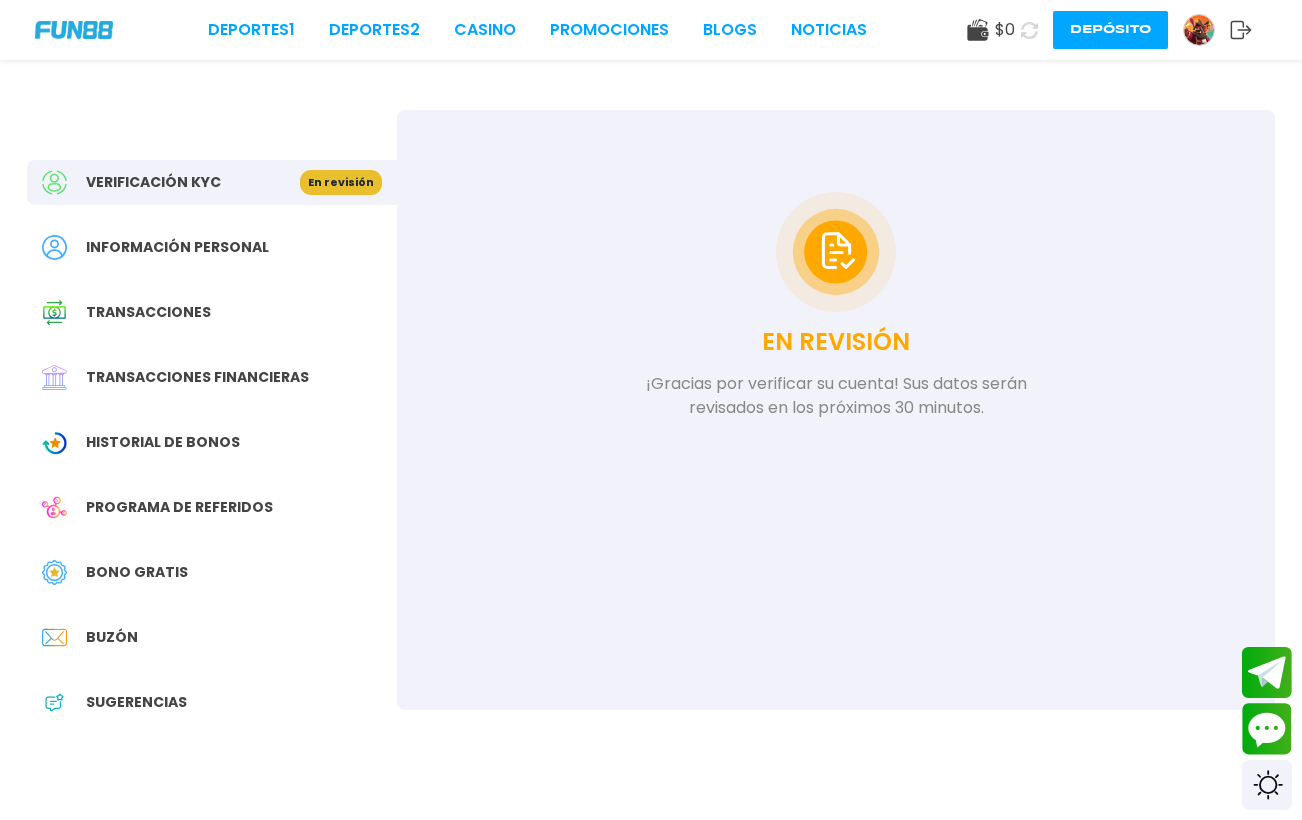 scroll, scrollTop: 0, scrollLeft: 0, axis: both 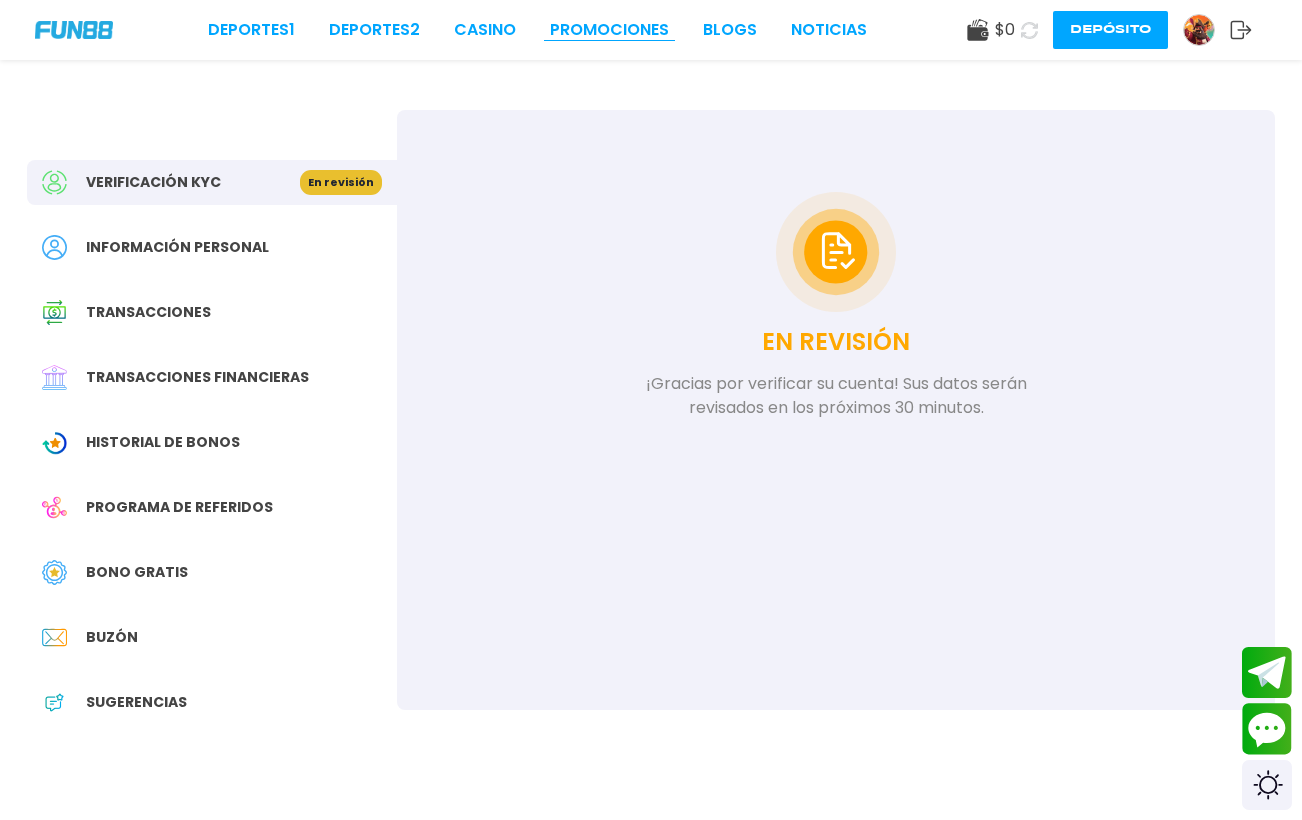click on "Promociones" at bounding box center [609, 30] 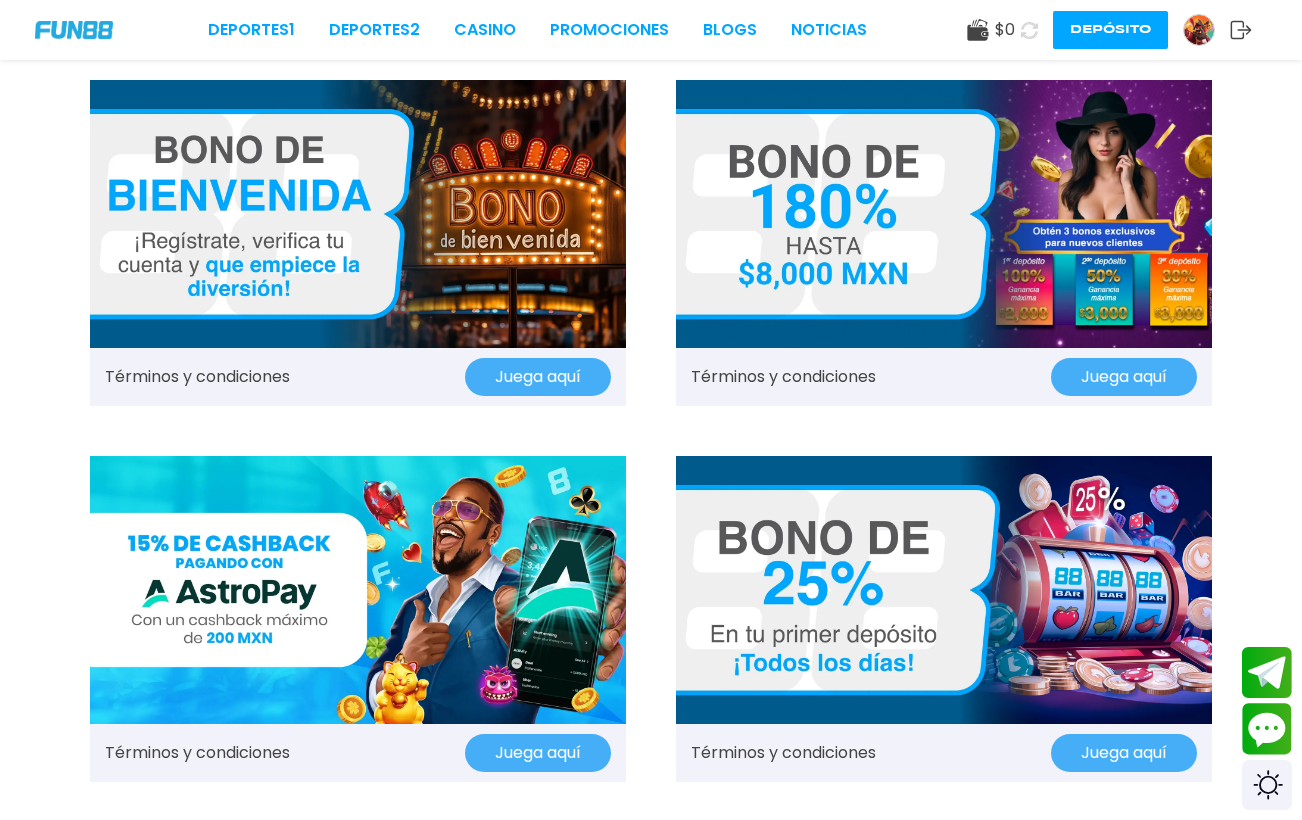 scroll, scrollTop: 25, scrollLeft: 0, axis: vertical 